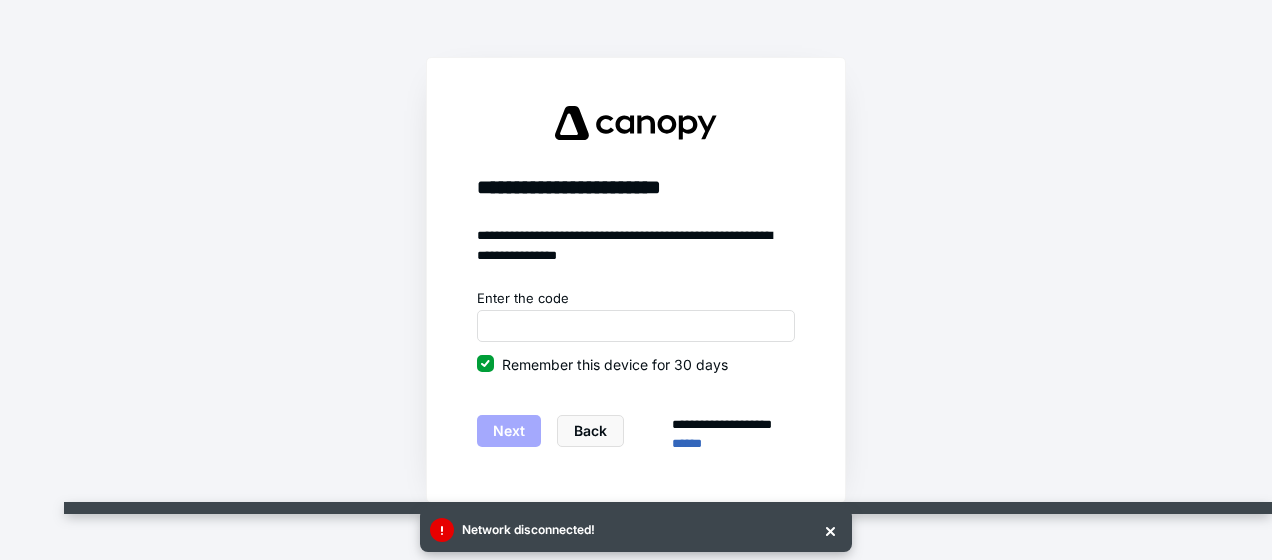 scroll, scrollTop: 0, scrollLeft: 0, axis: both 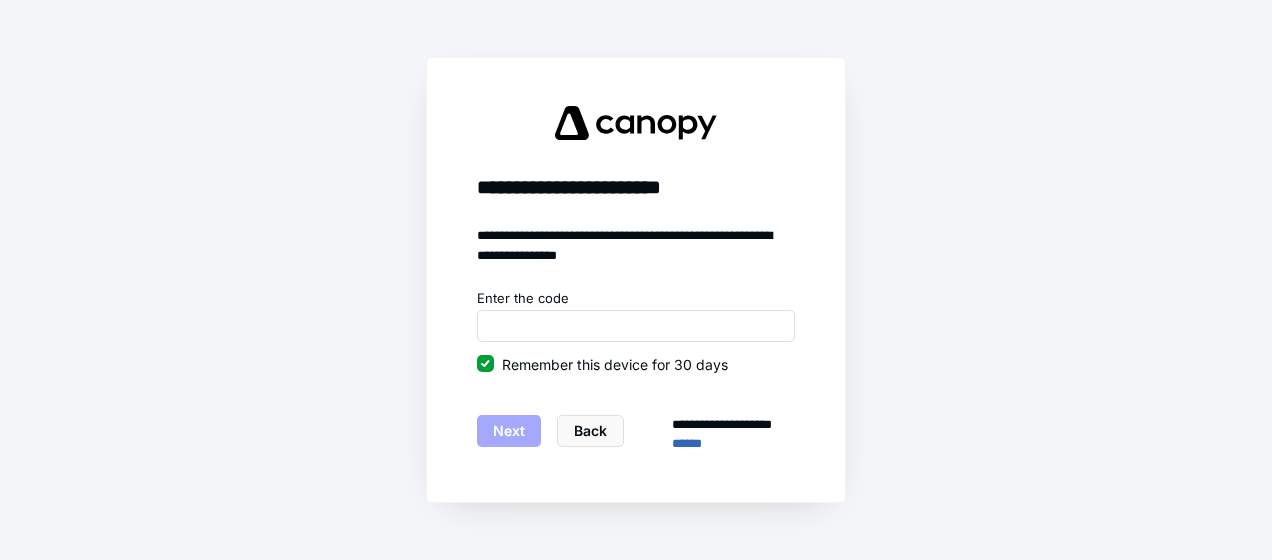 click on "Next" at bounding box center (509, 431) 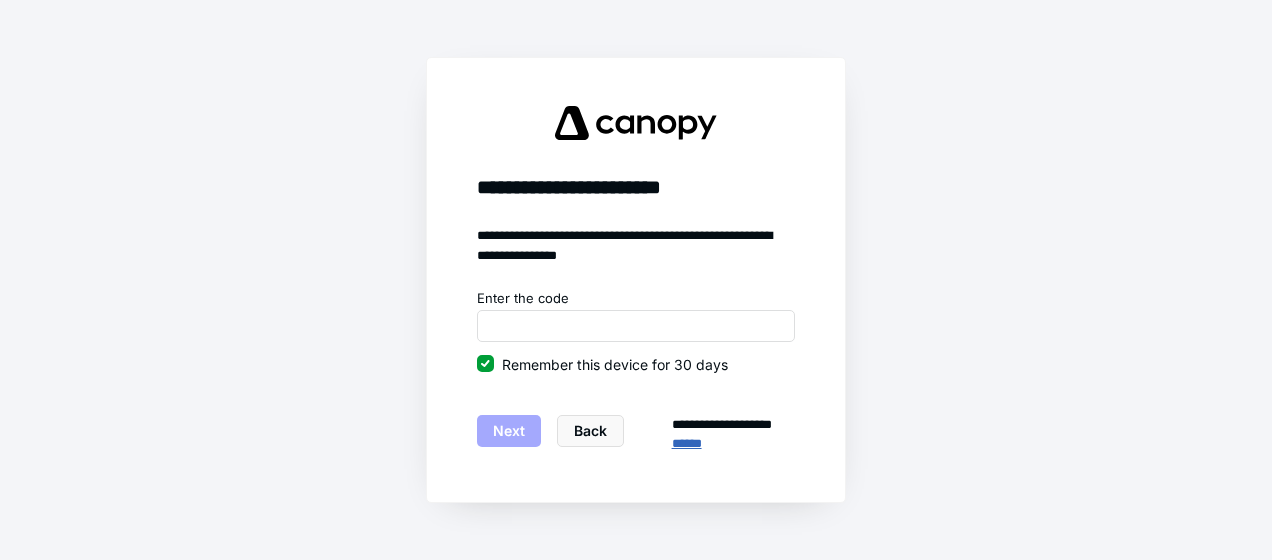 click on "******" at bounding box center (733, 444) 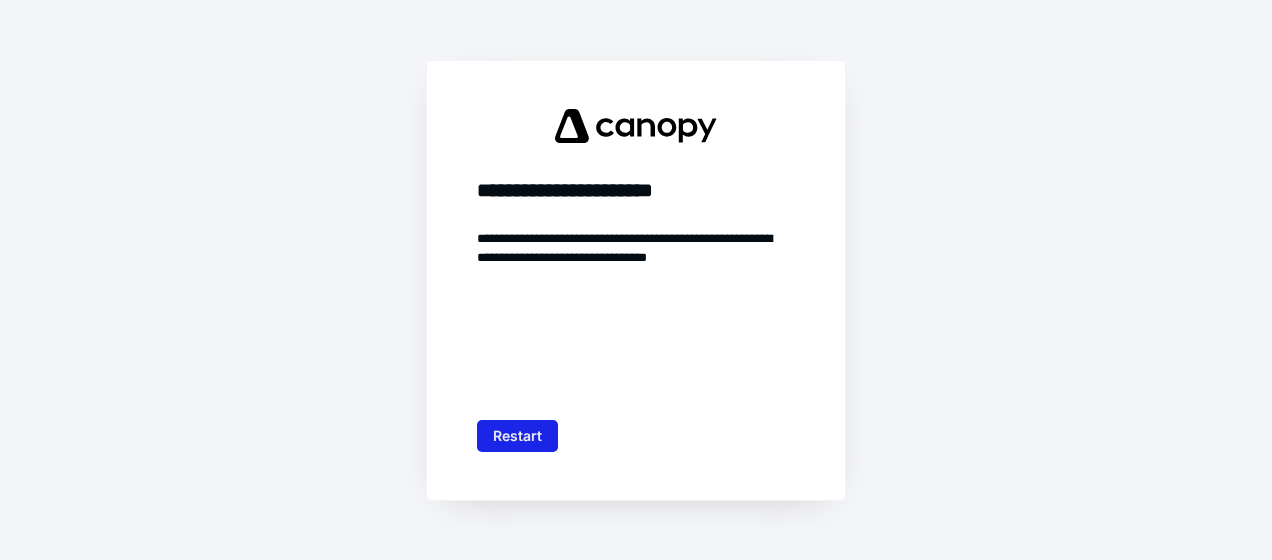 click on "Restart" at bounding box center [517, 436] 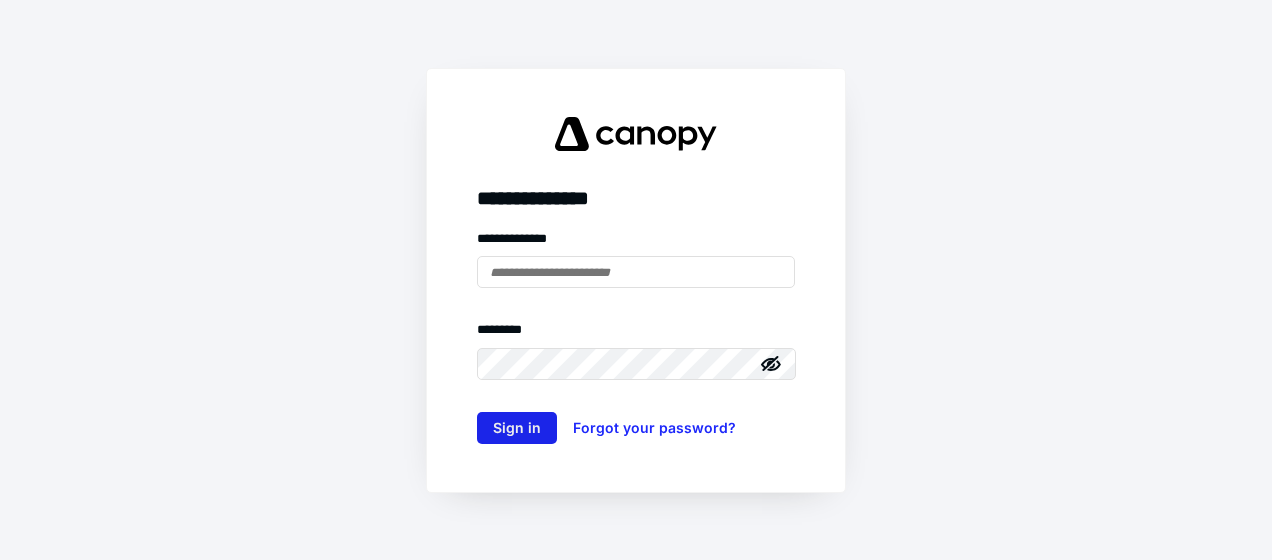 type on "**********" 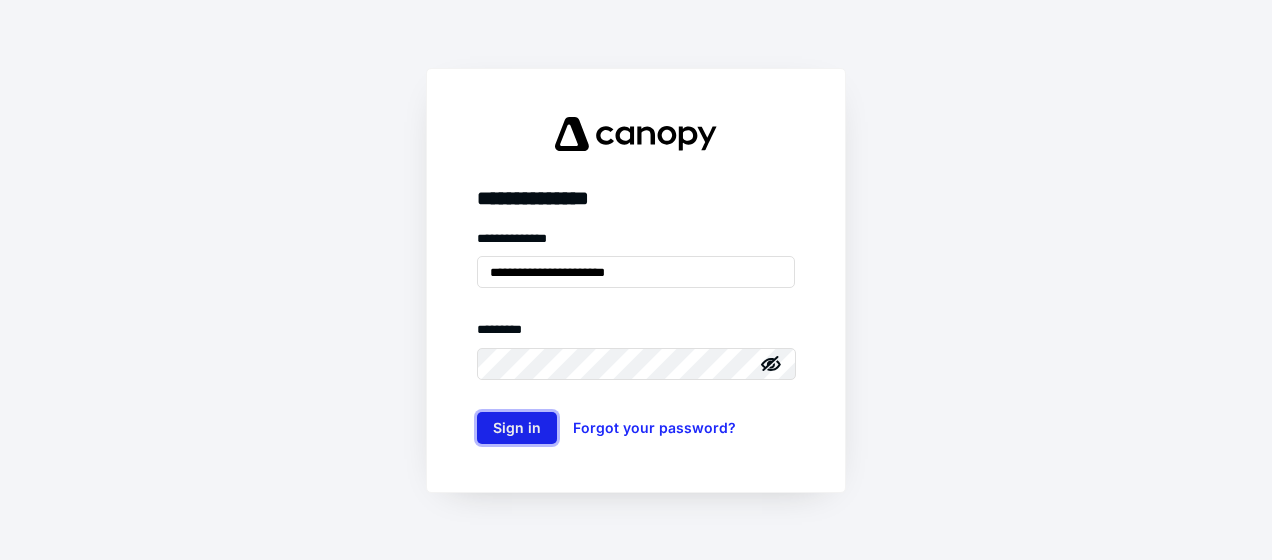 click on "Sign in" at bounding box center (517, 428) 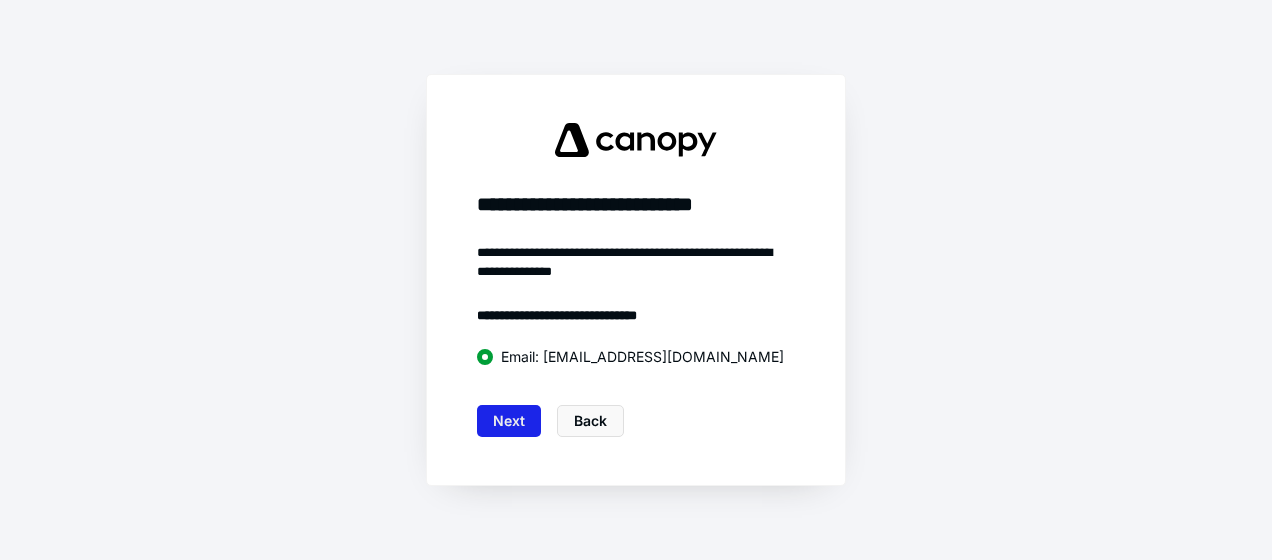 click on "Next" at bounding box center (509, 421) 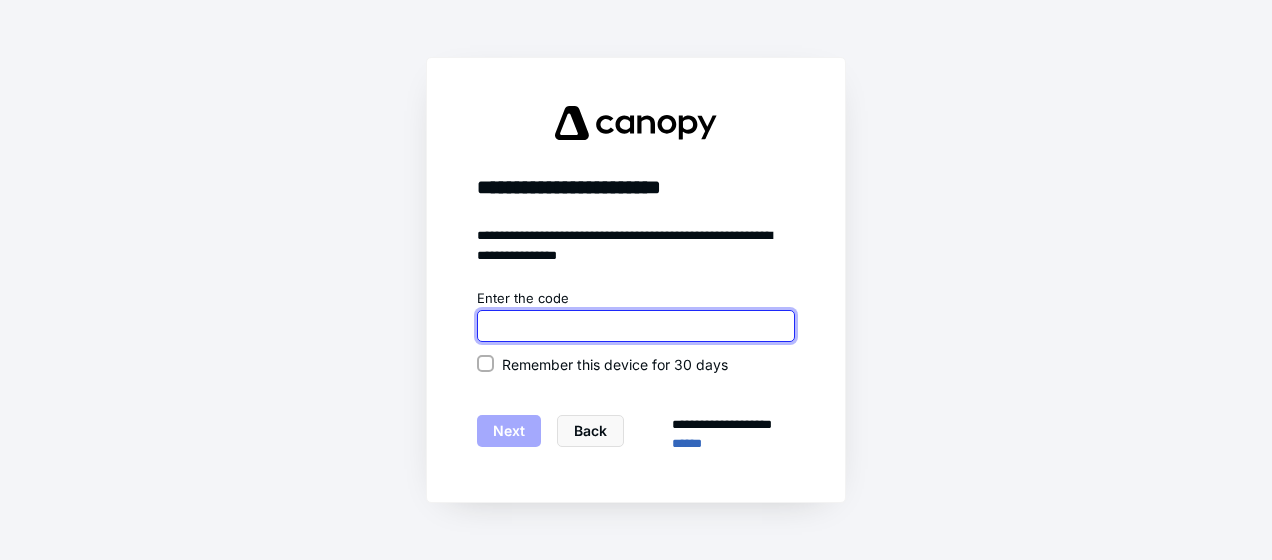 click at bounding box center [636, 326] 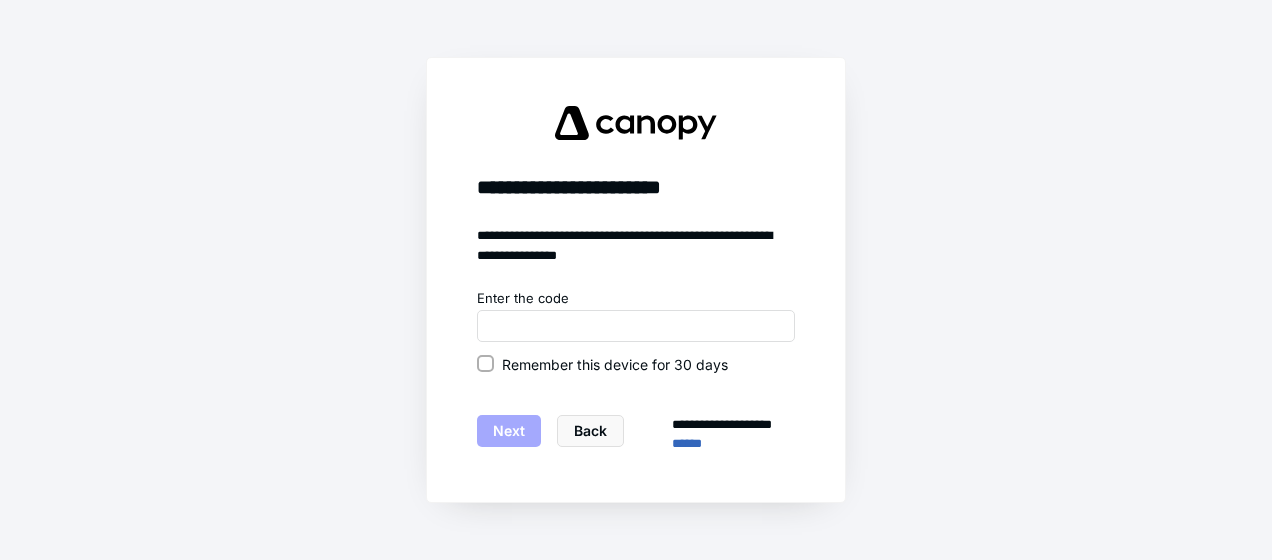 click 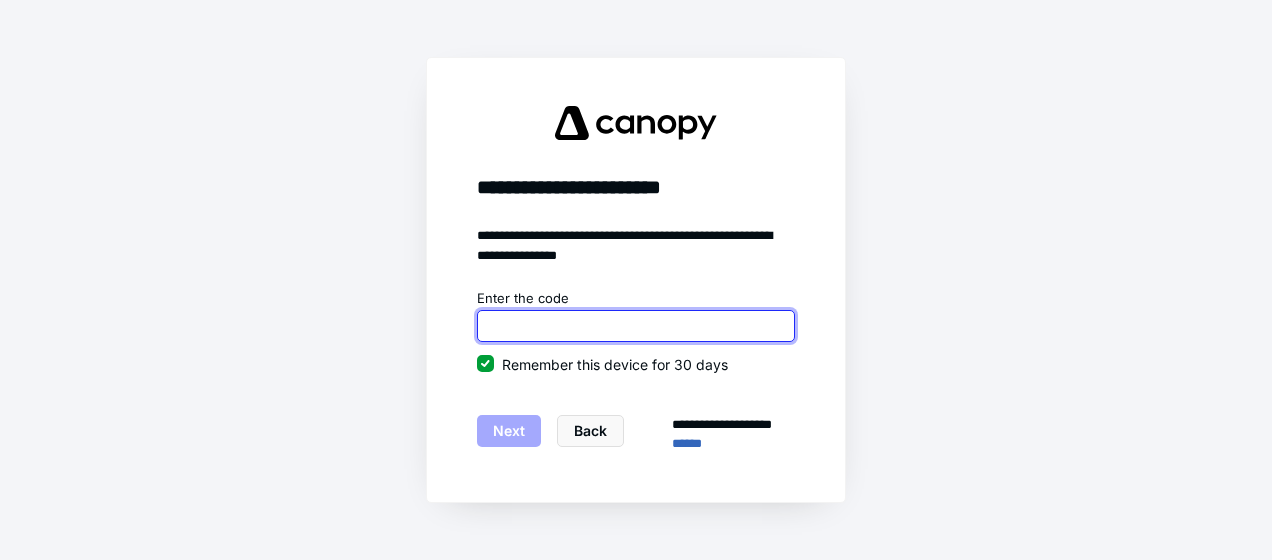 click at bounding box center (636, 326) 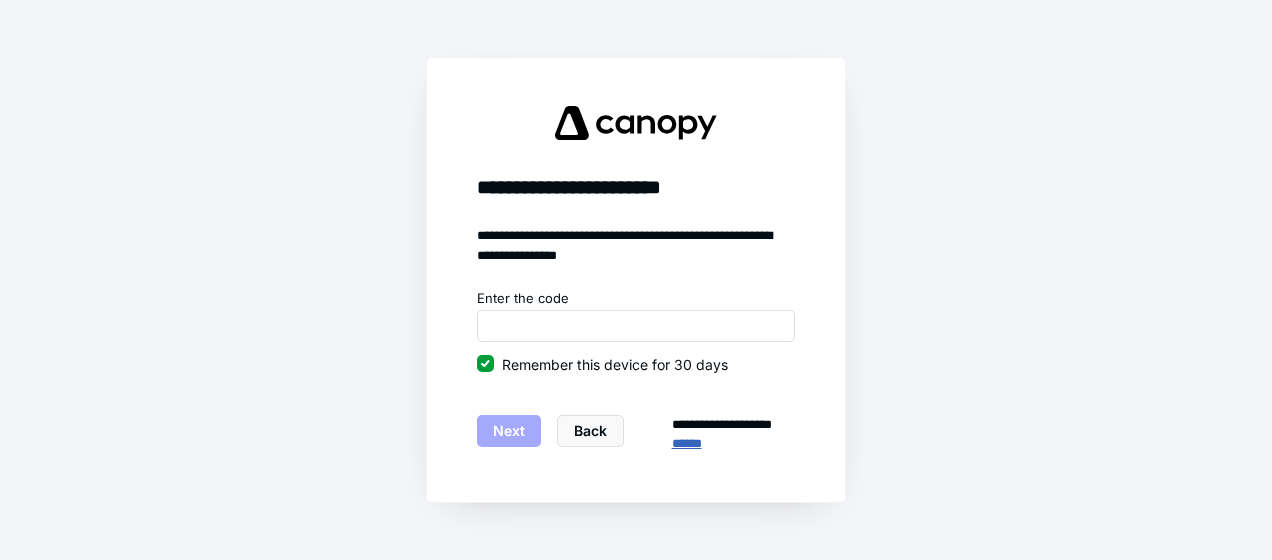 click on "******" at bounding box center (733, 444) 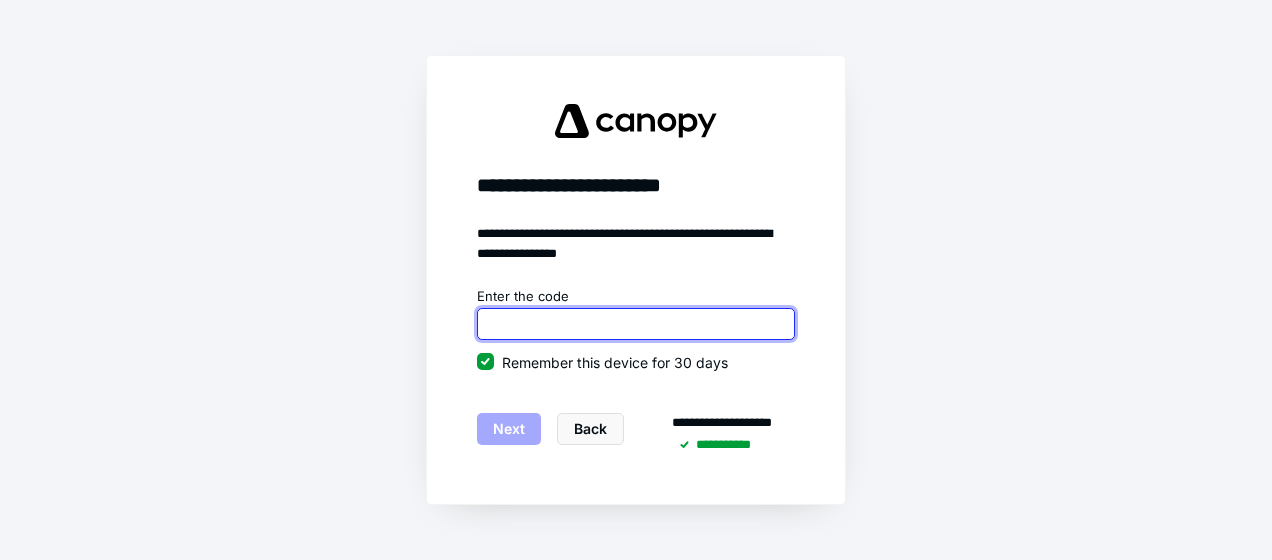 click at bounding box center (636, 324) 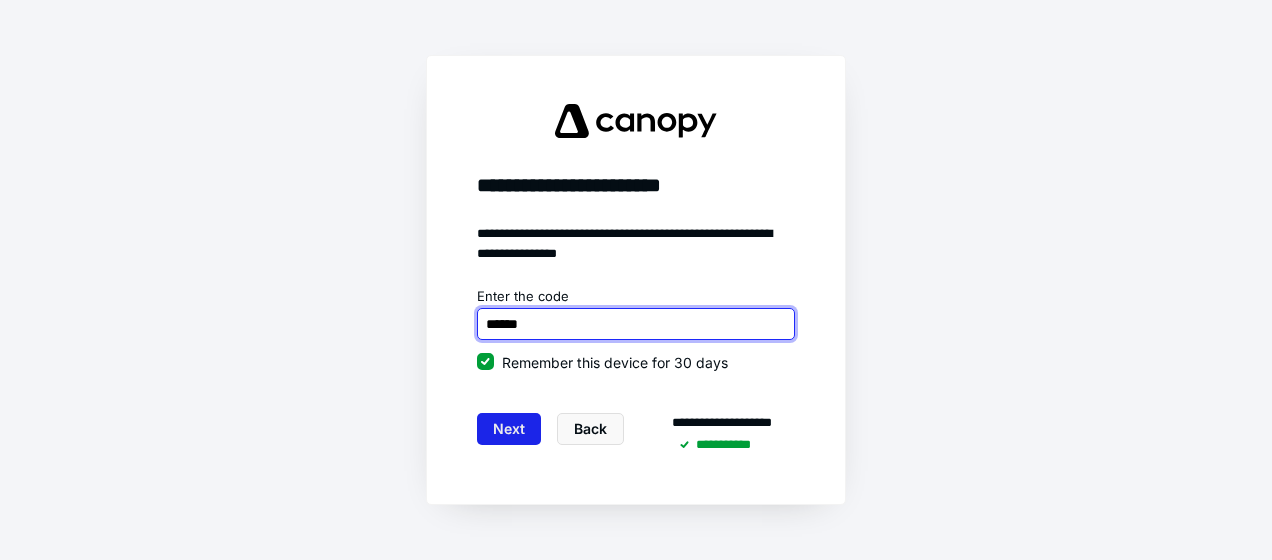 type on "******" 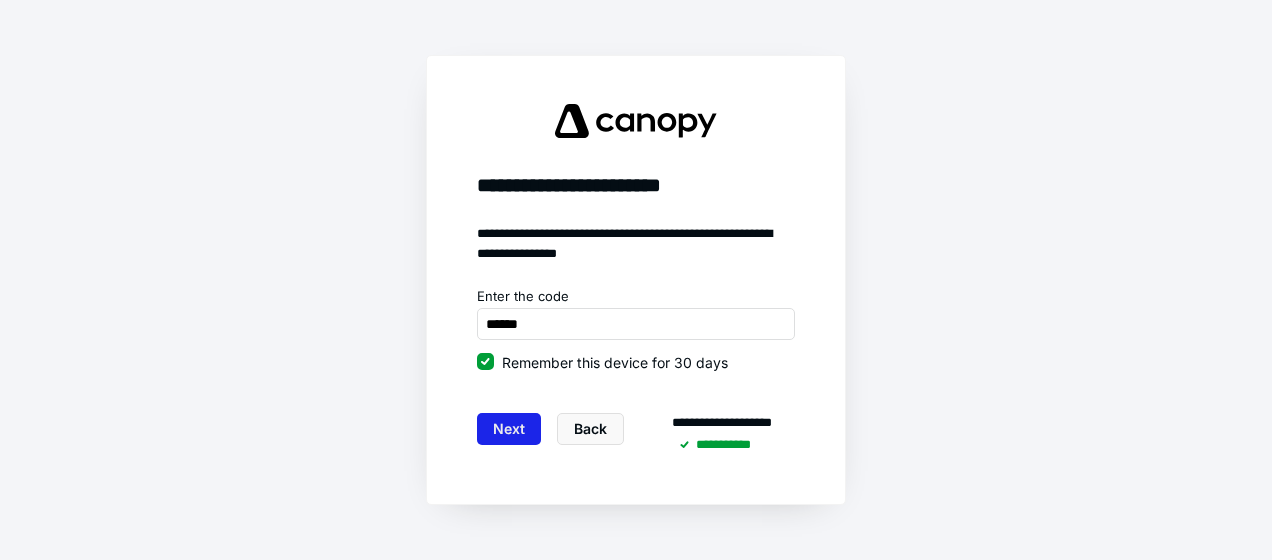 click on "Next" at bounding box center [509, 429] 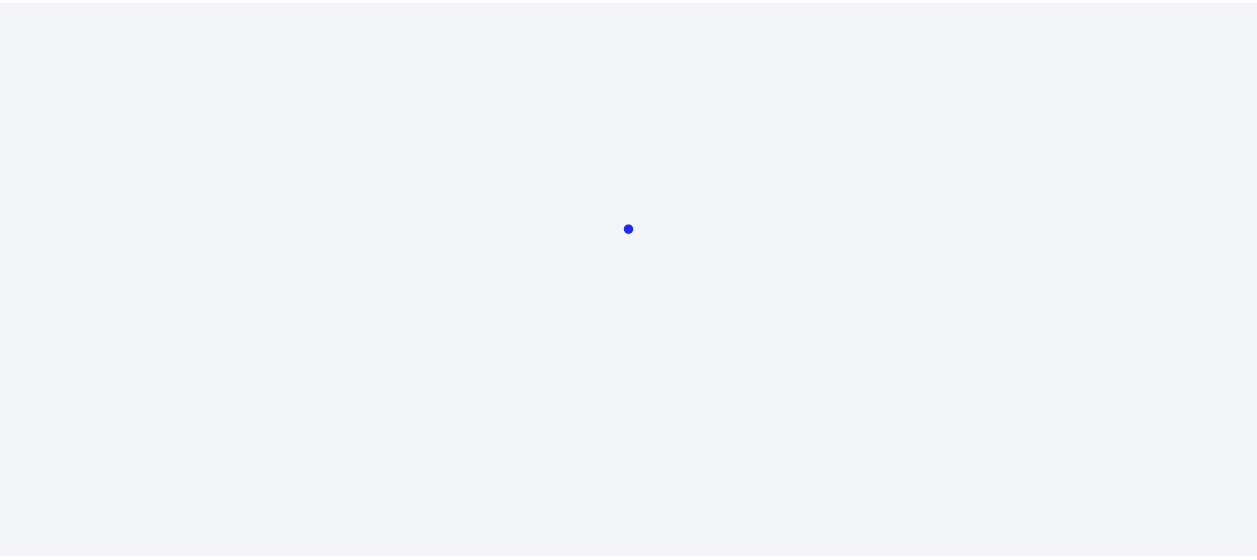 scroll, scrollTop: 0, scrollLeft: 0, axis: both 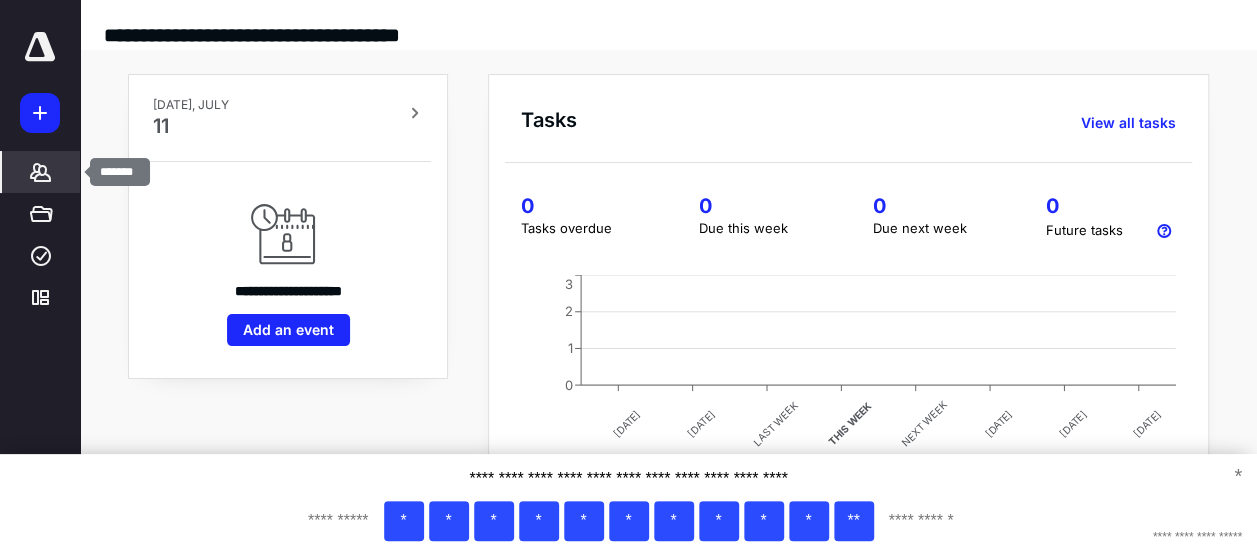 click 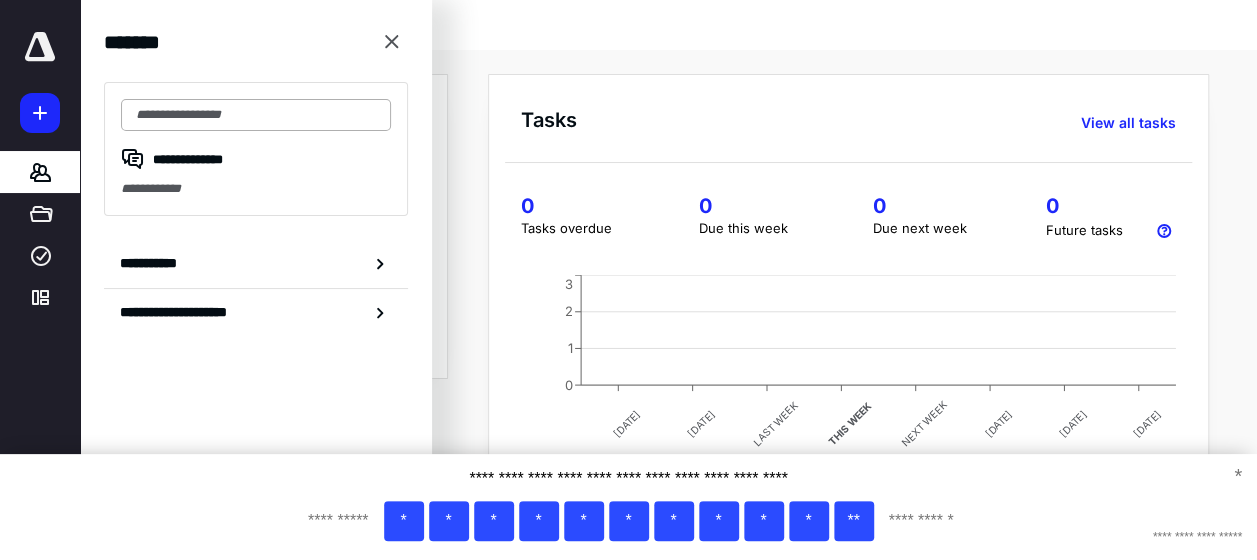 click at bounding box center (256, 115) 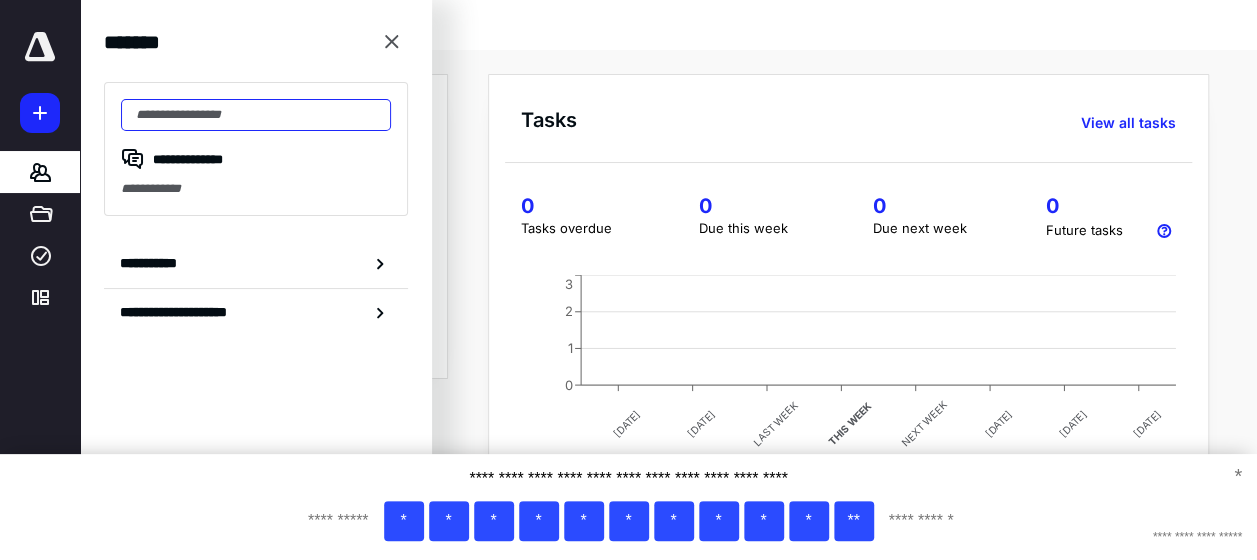 click at bounding box center (256, 115) 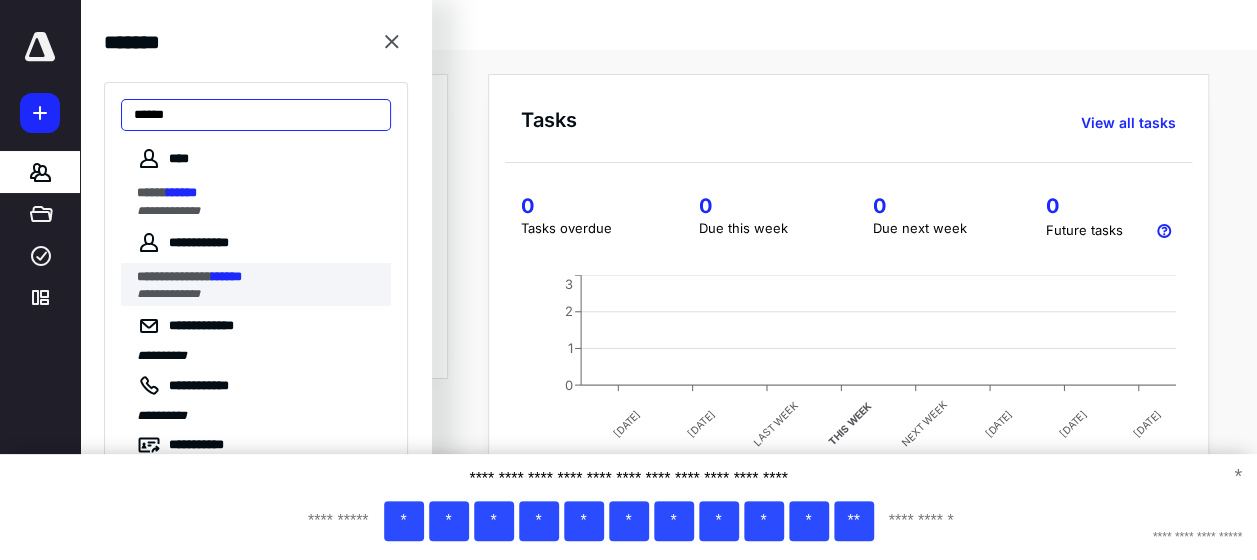 type on "******" 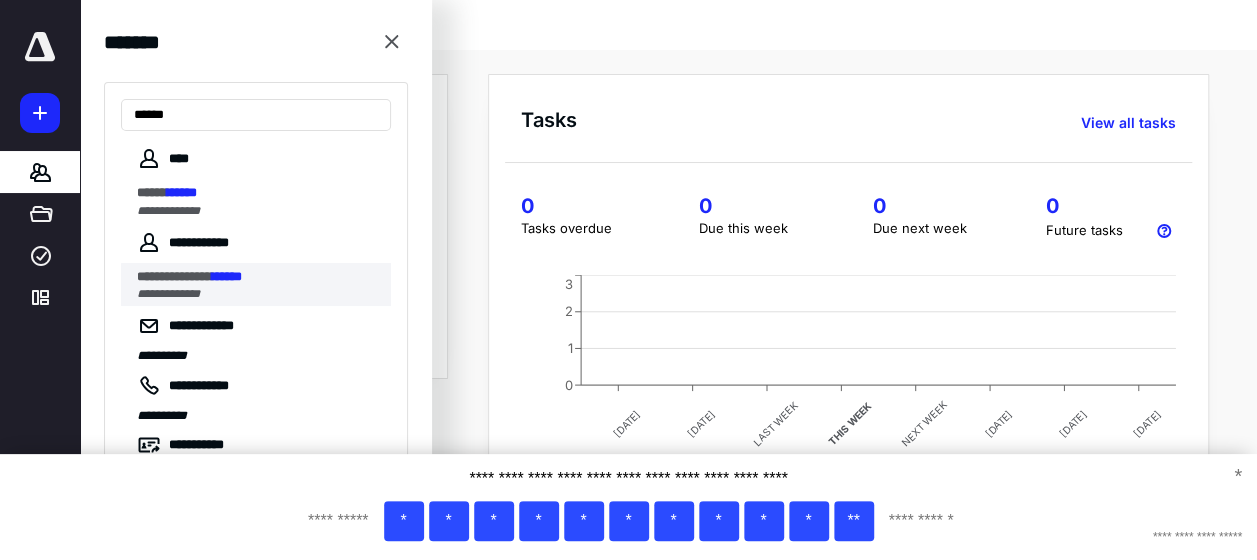 click on "**********" at bounding box center [174, 276] 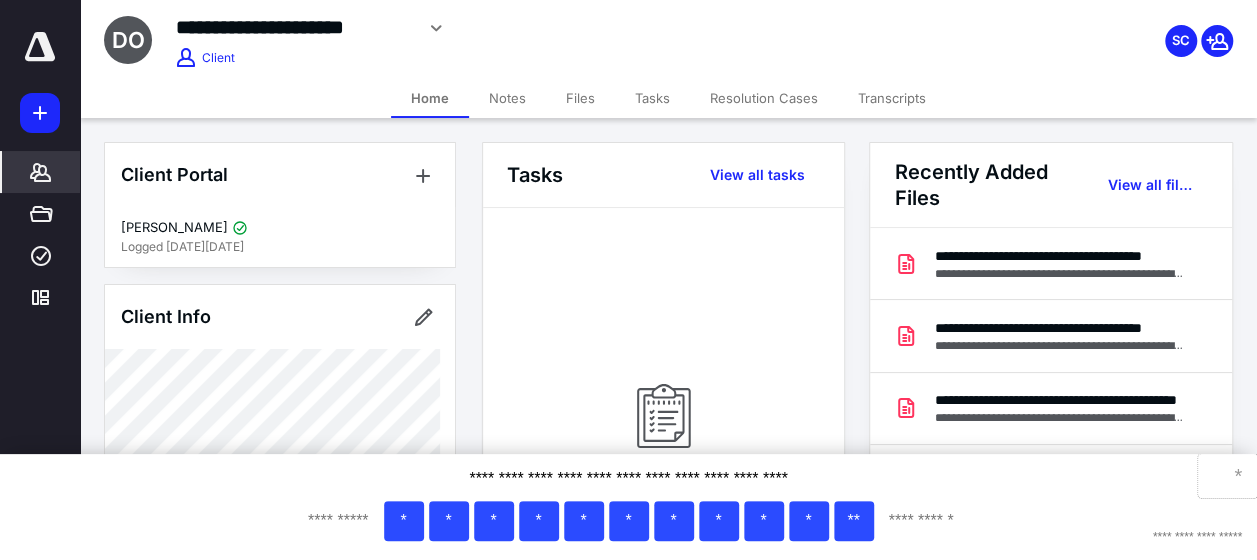 click on "*" at bounding box center [1227, 476] 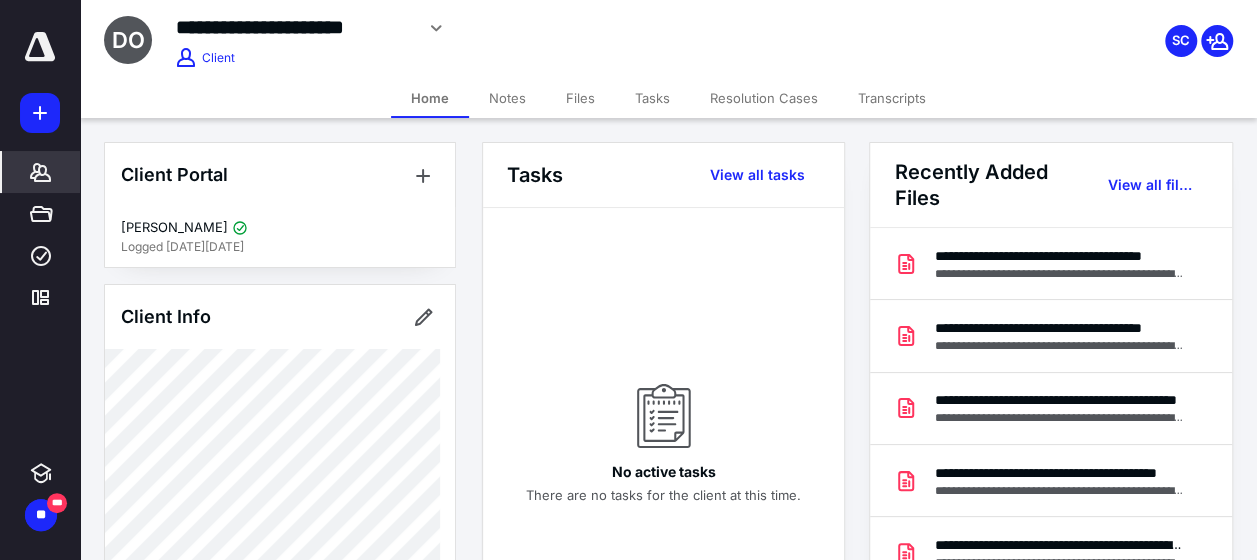 click on "Files" at bounding box center (580, 98) 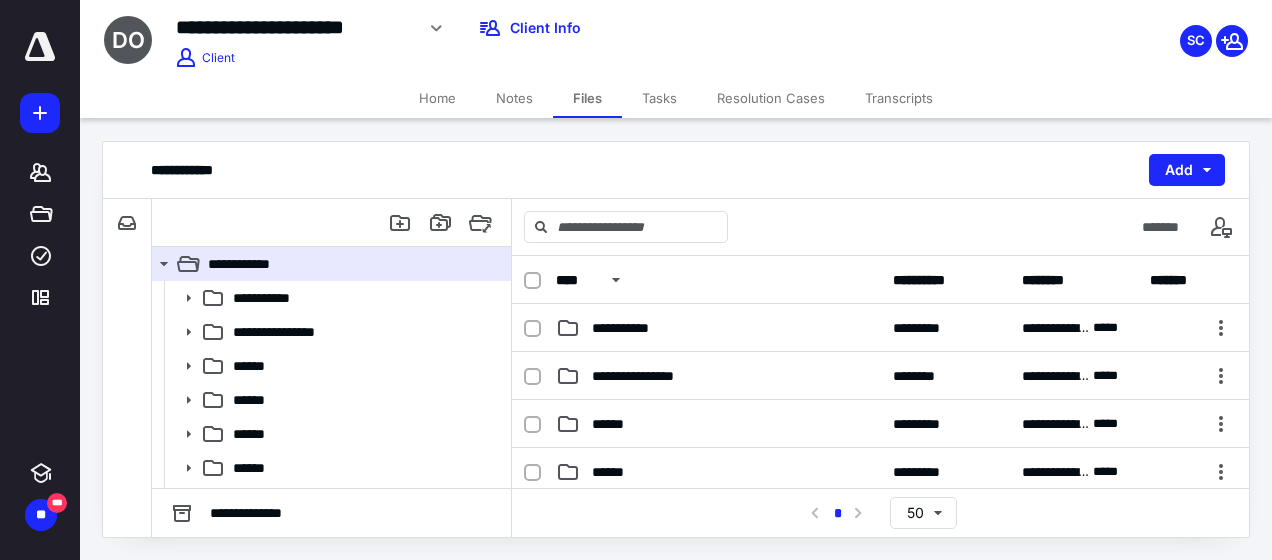 scroll, scrollTop: 29, scrollLeft: 0, axis: vertical 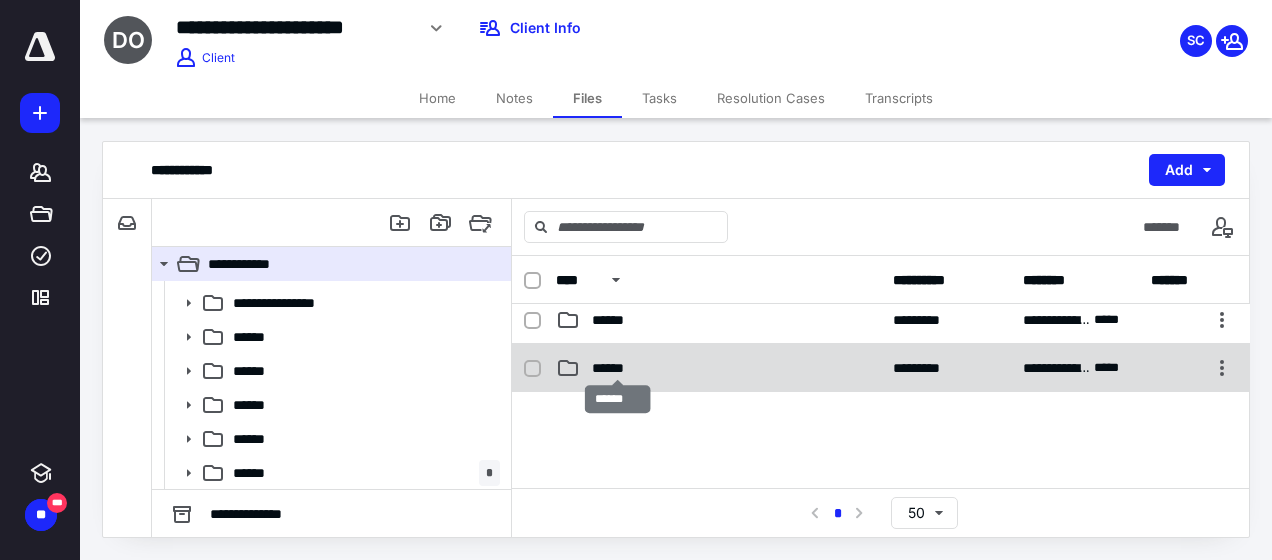 click on "******" at bounding box center [618, 368] 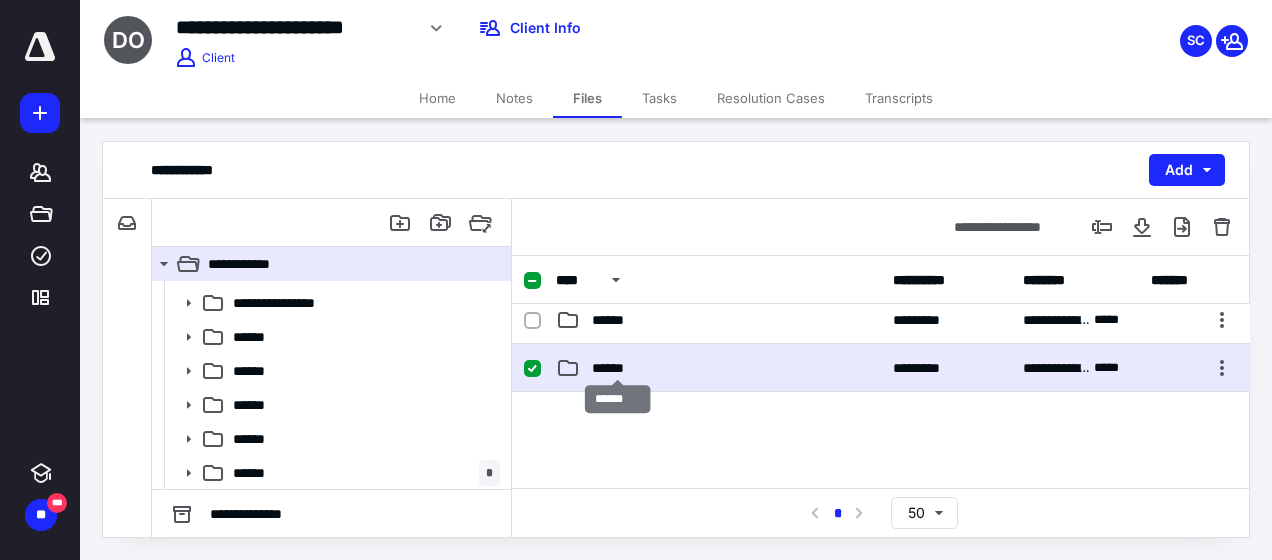 click on "******" at bounding box center (618, 368) 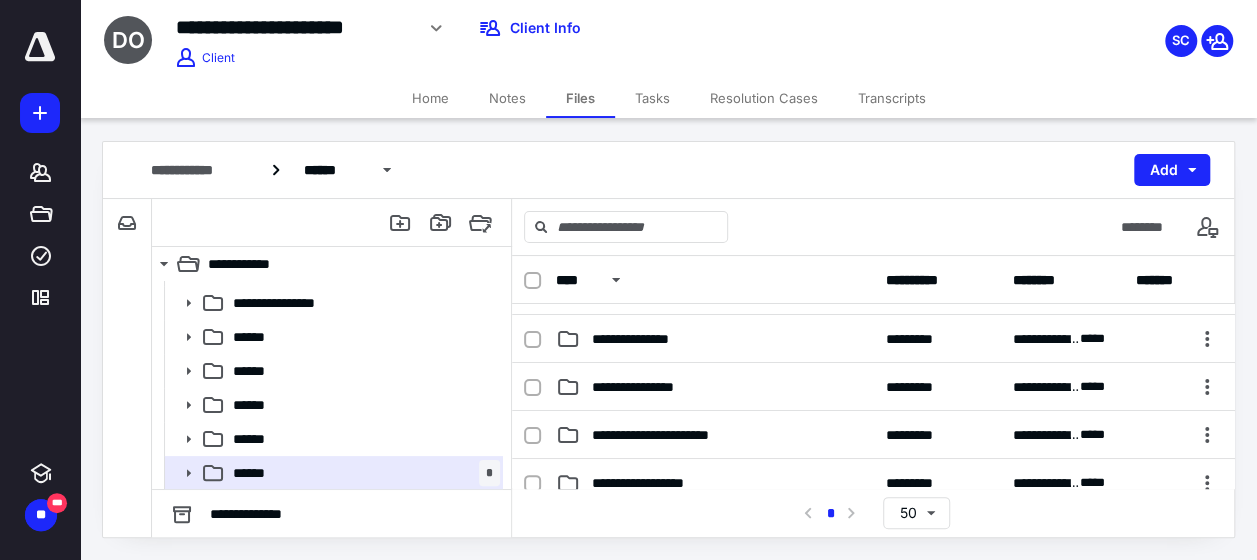scroll, scrollTop: 0, scrollLeft: 0, axis: both 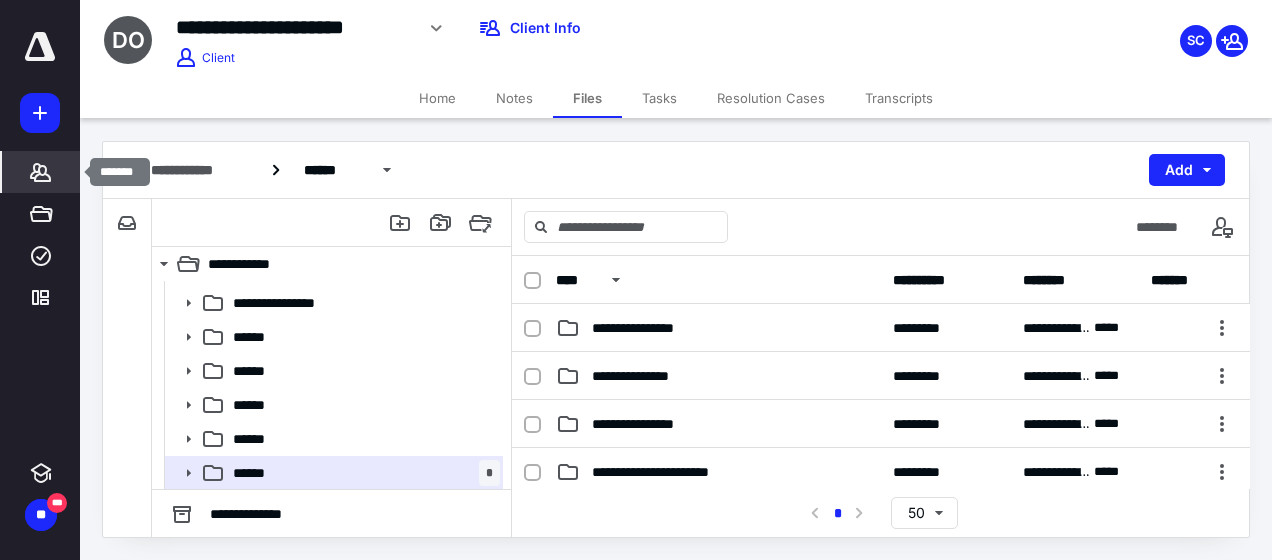 click 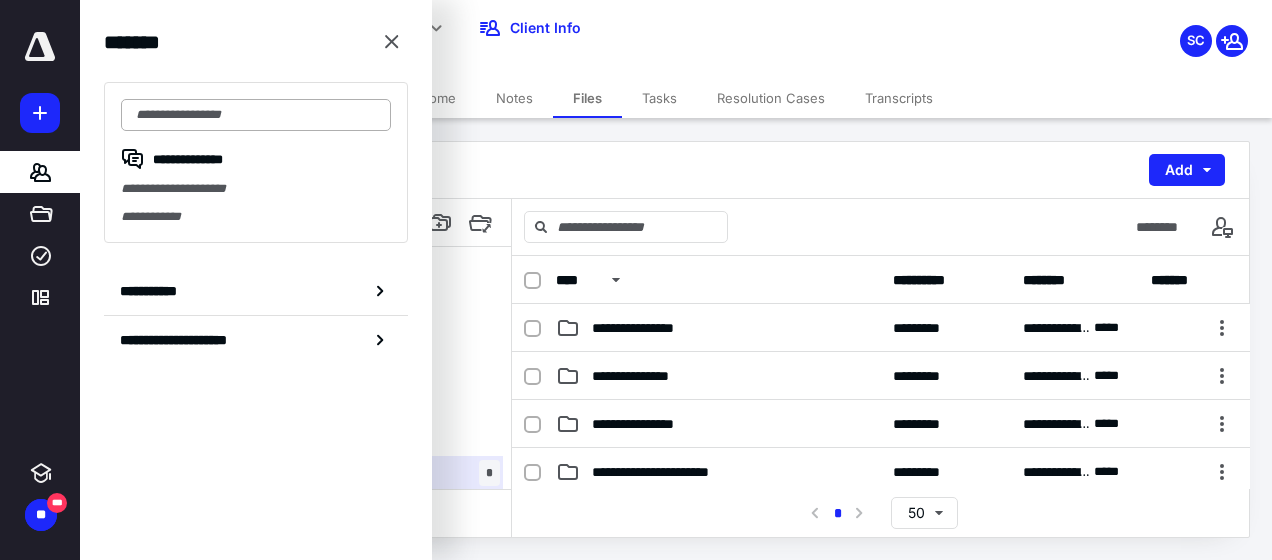 click at bounding box center (256, 115) 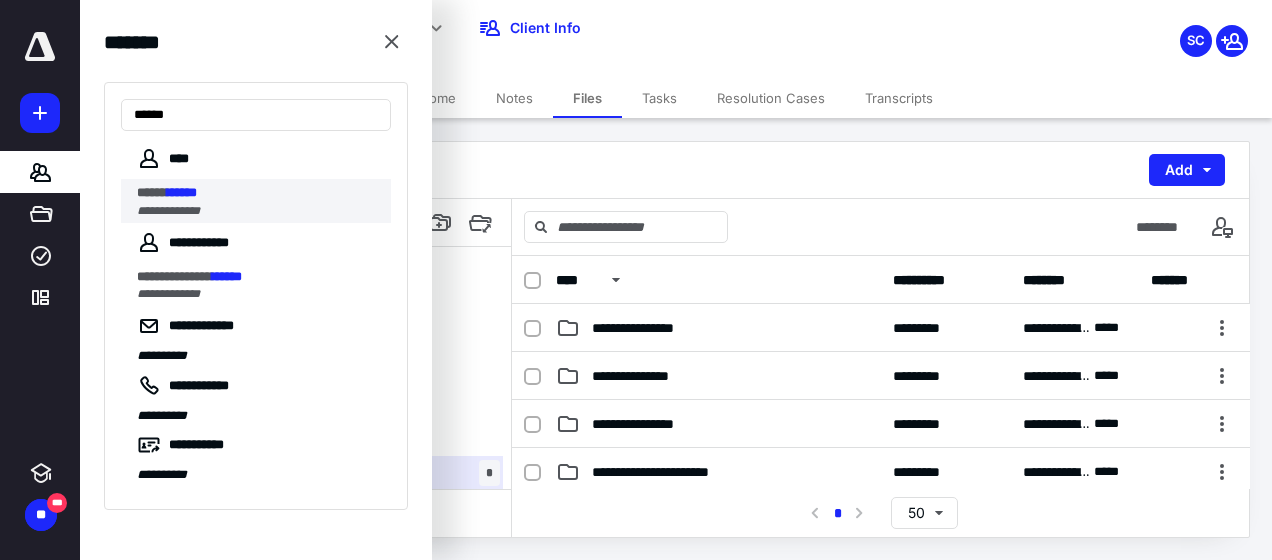 type on "******" 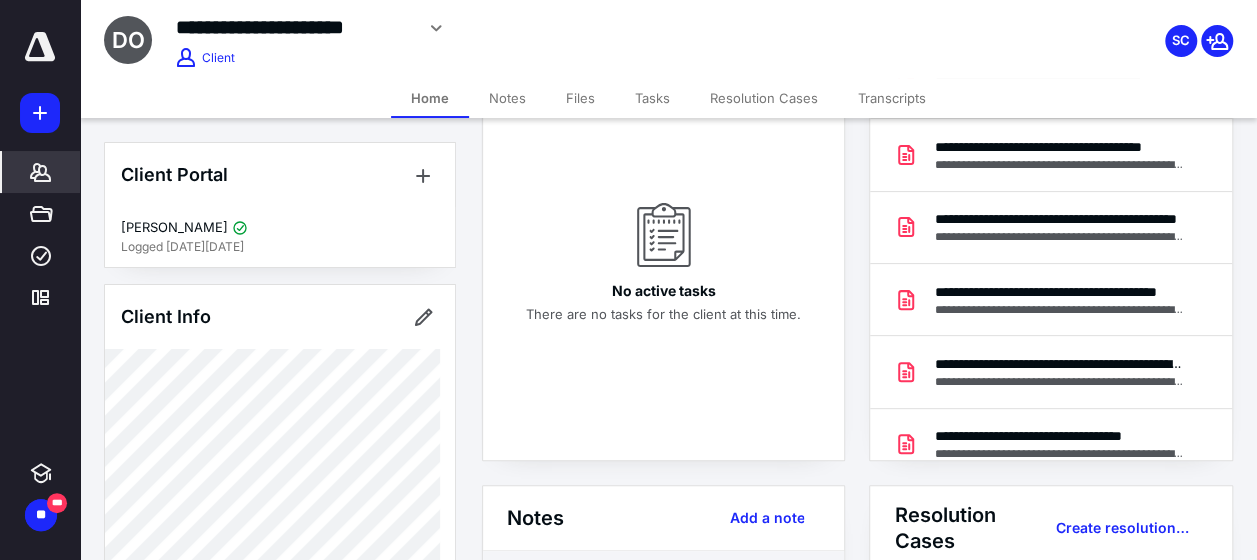 scroll, scrollTop: 500, scrollLeft: 0, axis: vertical 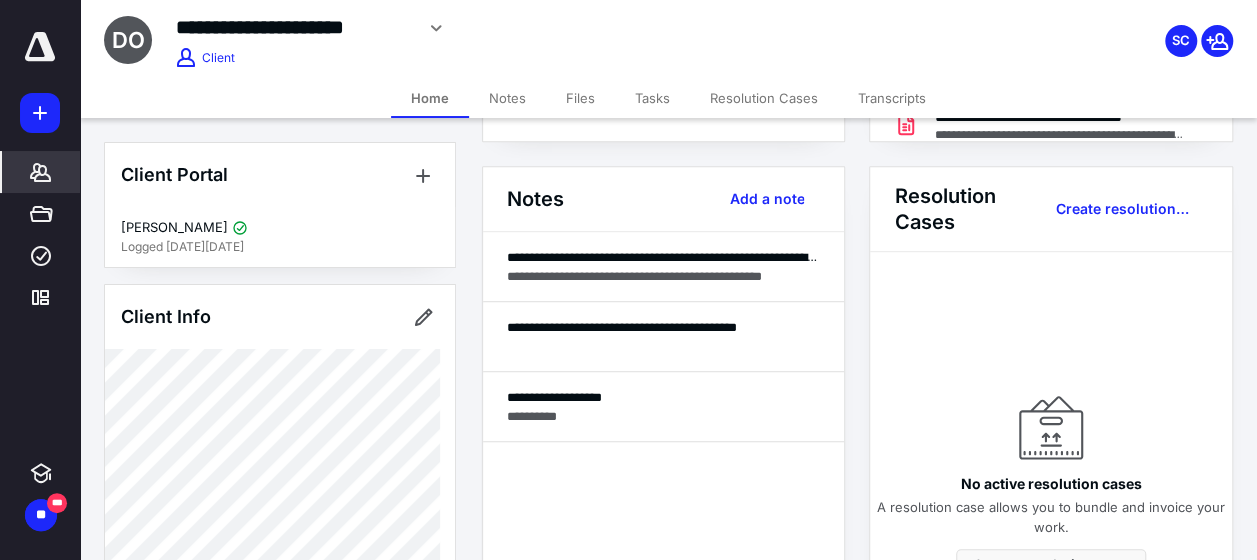 click on "Files" at bounding box center (580, 98) 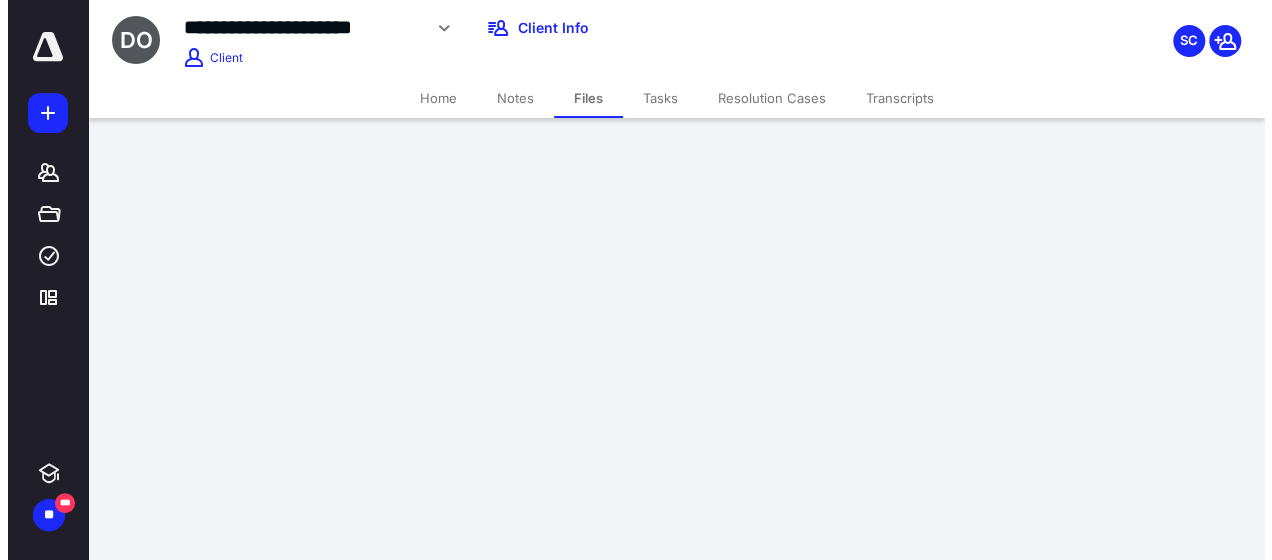 scroll, scrollTop: 0, scrollLeft: 0, axis: both 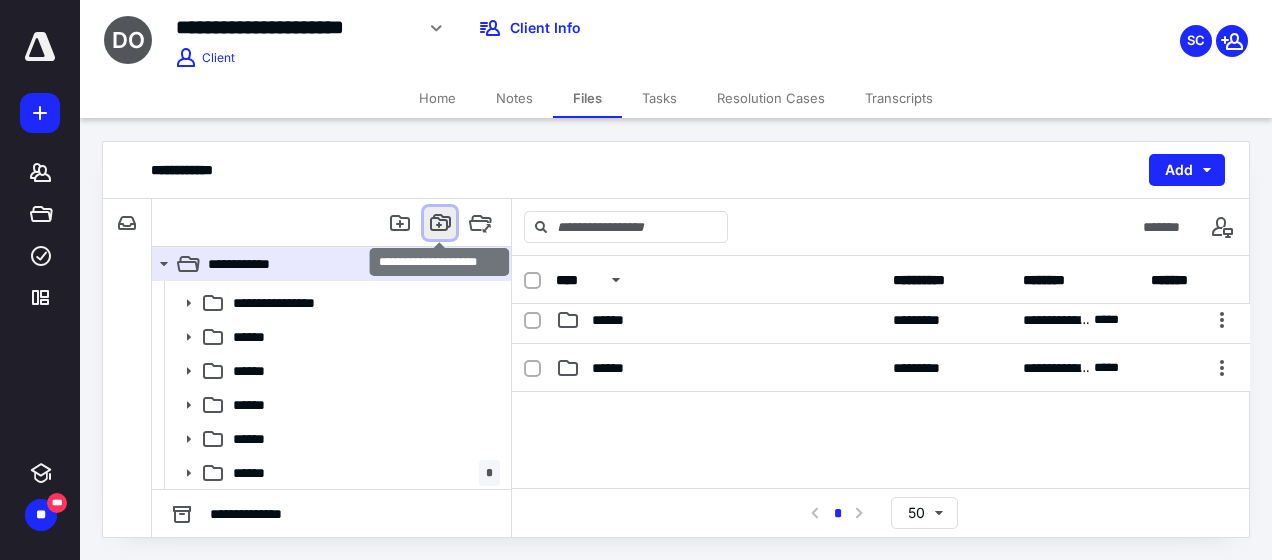 click at bounding box center [440, 223] 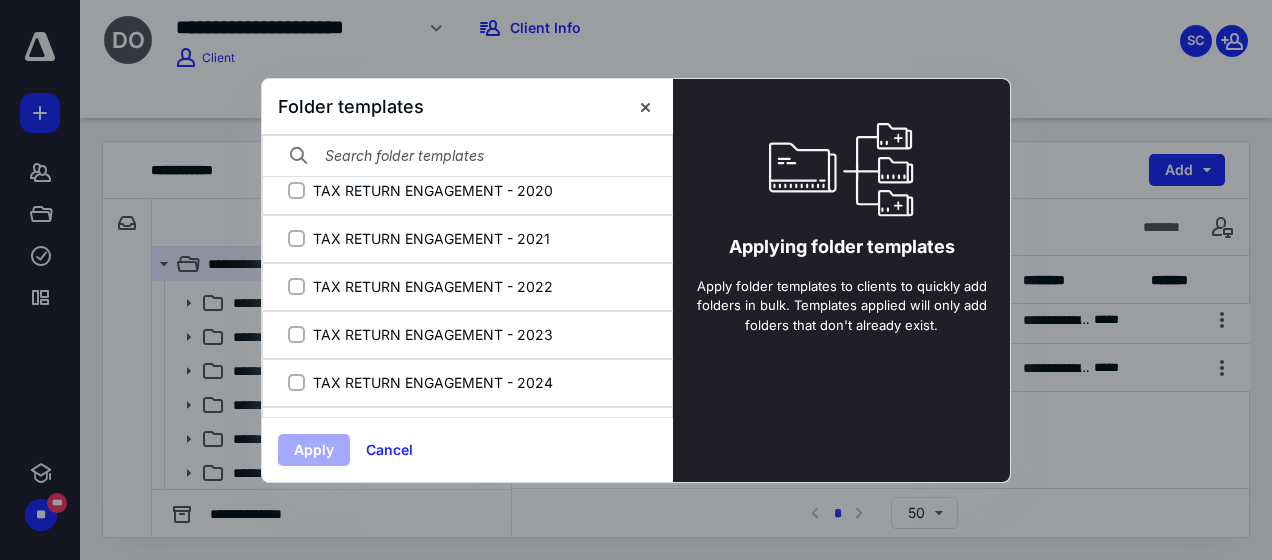 scroll, scrollTop: 864, scrollLeft: 0, axis: vertical 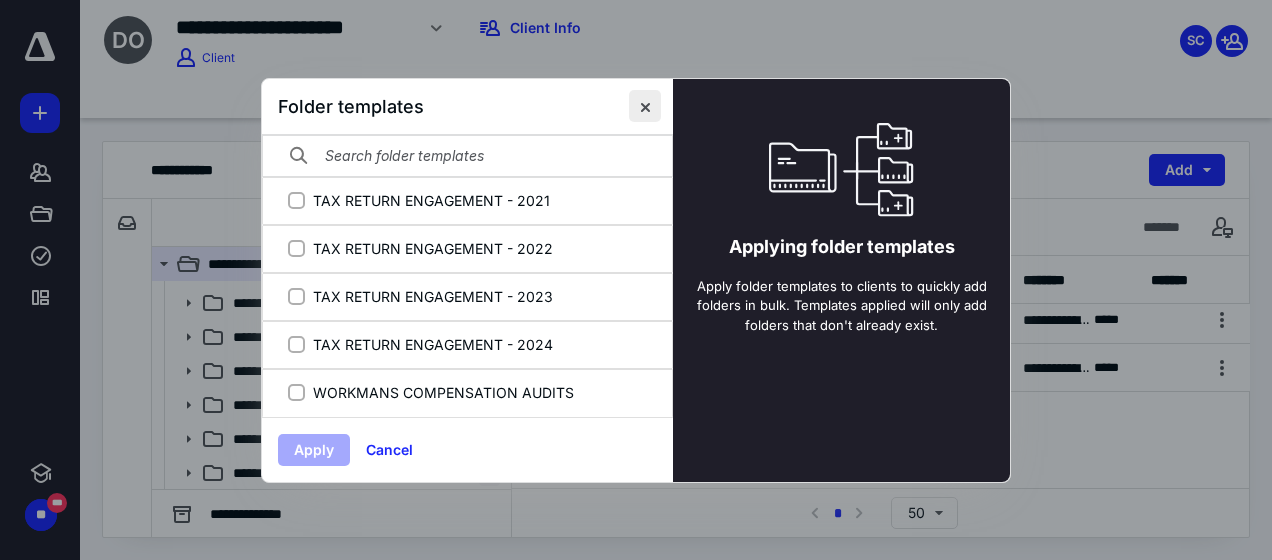 click at bounding box center (645, 106) 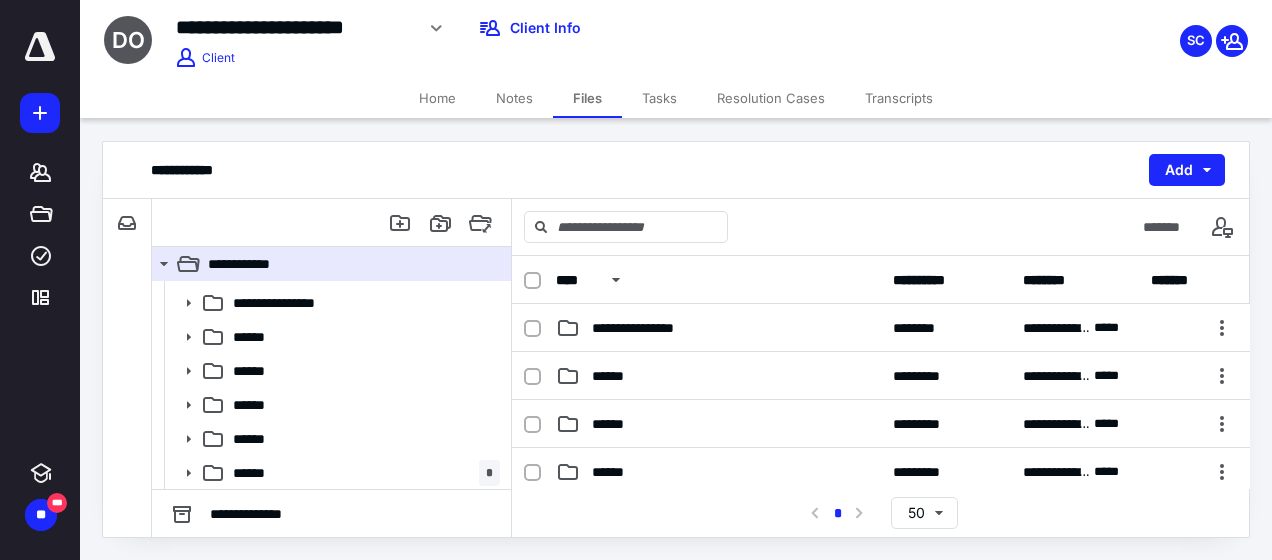 scroll, scrollTop: 148, scrollLeft: 0, axis: vertical 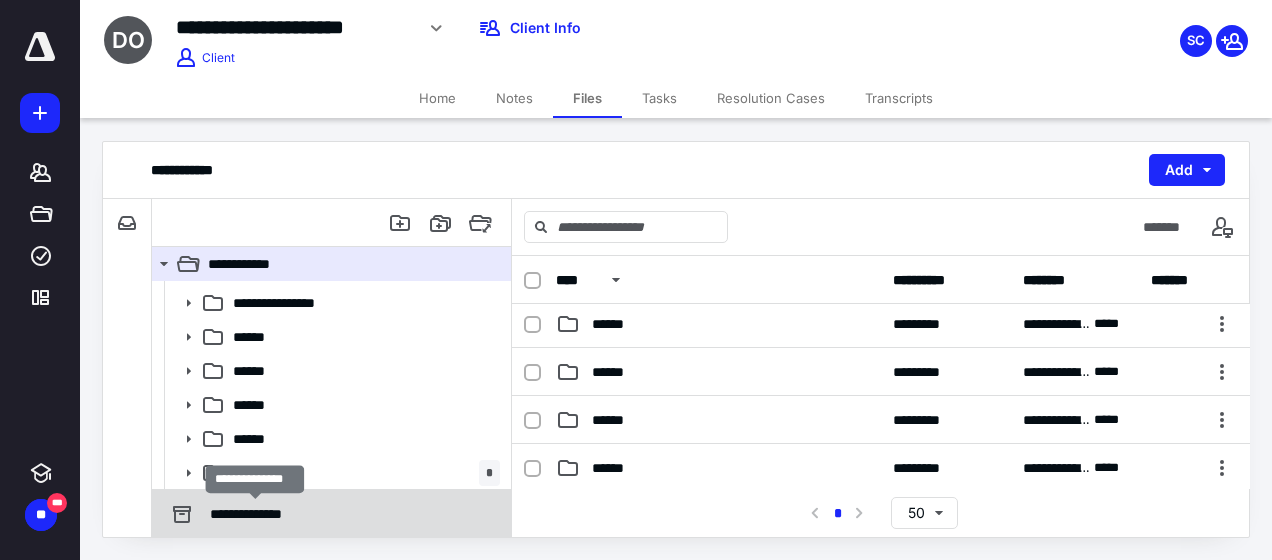 click on "**********" at bounding box center (255, 514) 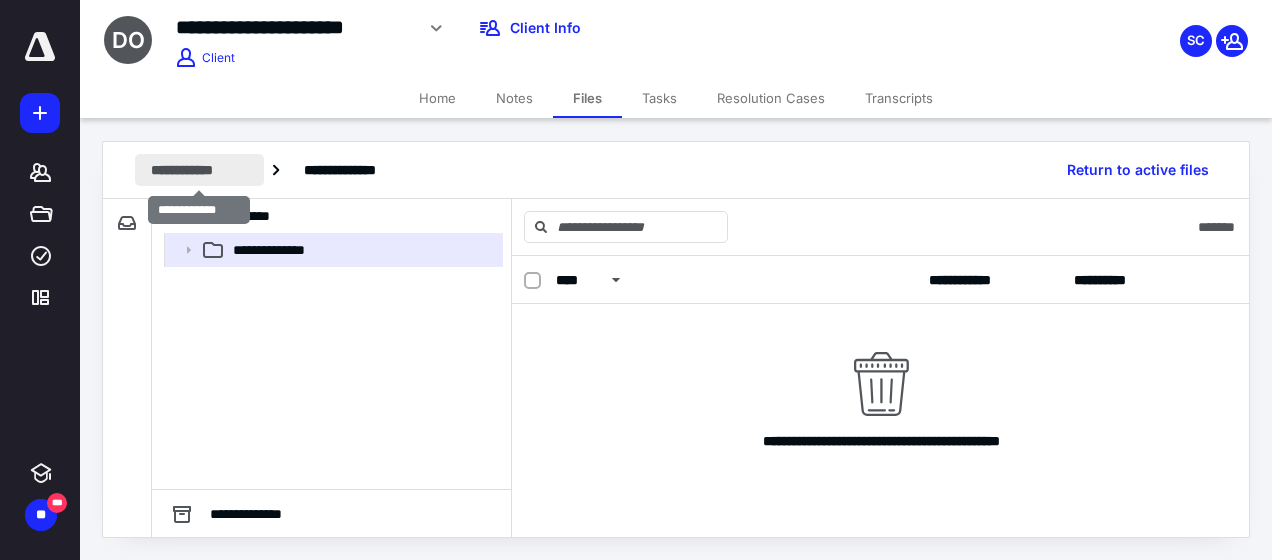 click on "**********" at bounding box center [199, 170] 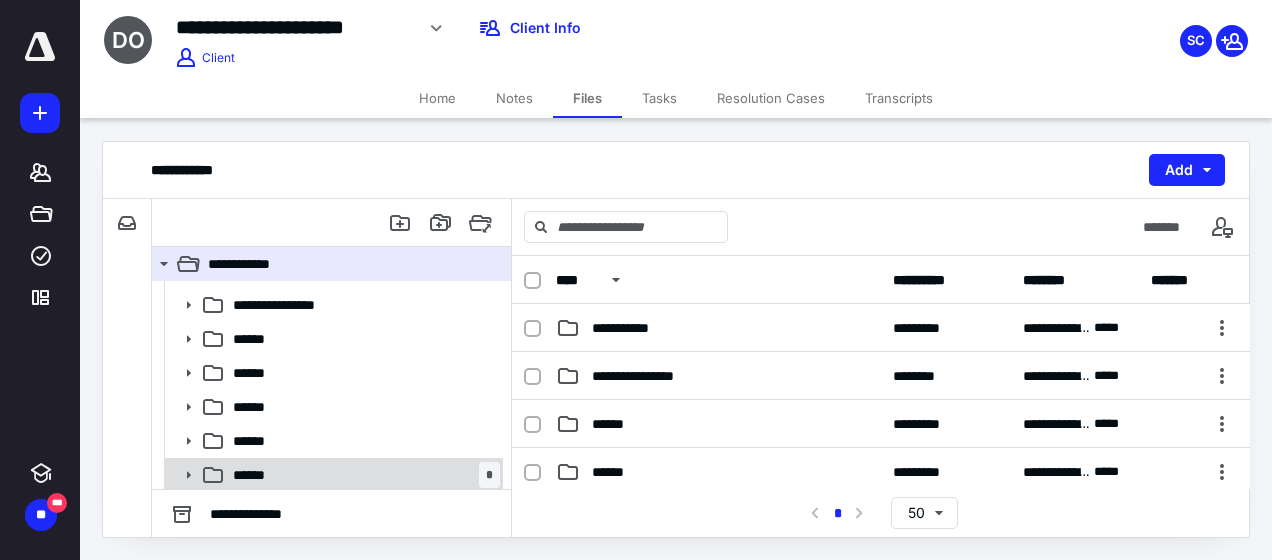 scroll, scrollTop: 29, scrollLeft: 0, axis: vertical 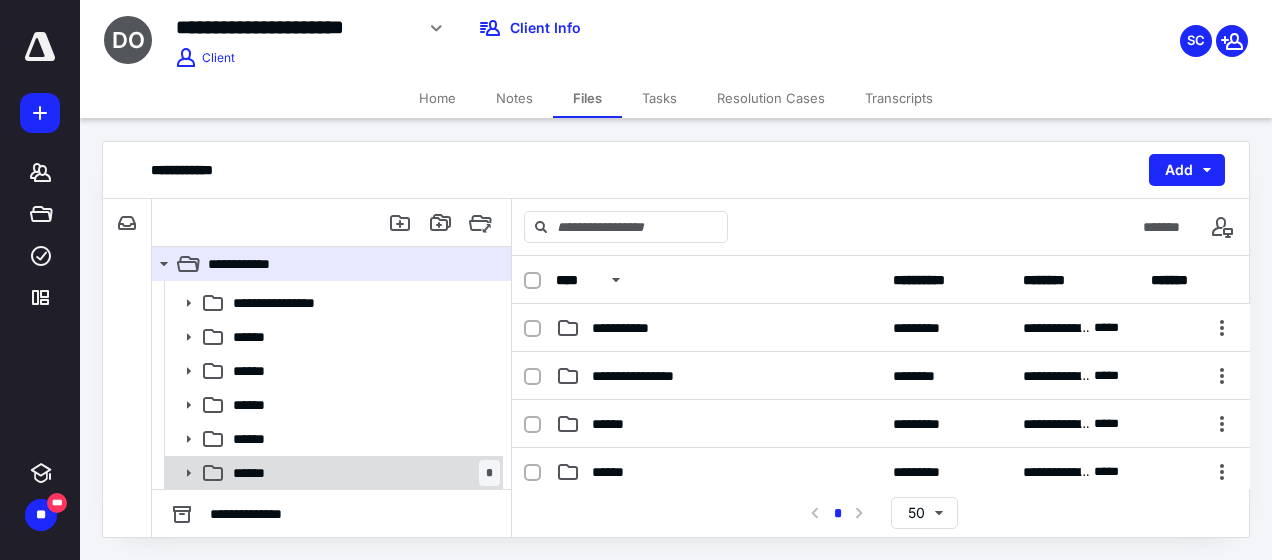 click on "****** *" at bounding box center (362, 473) 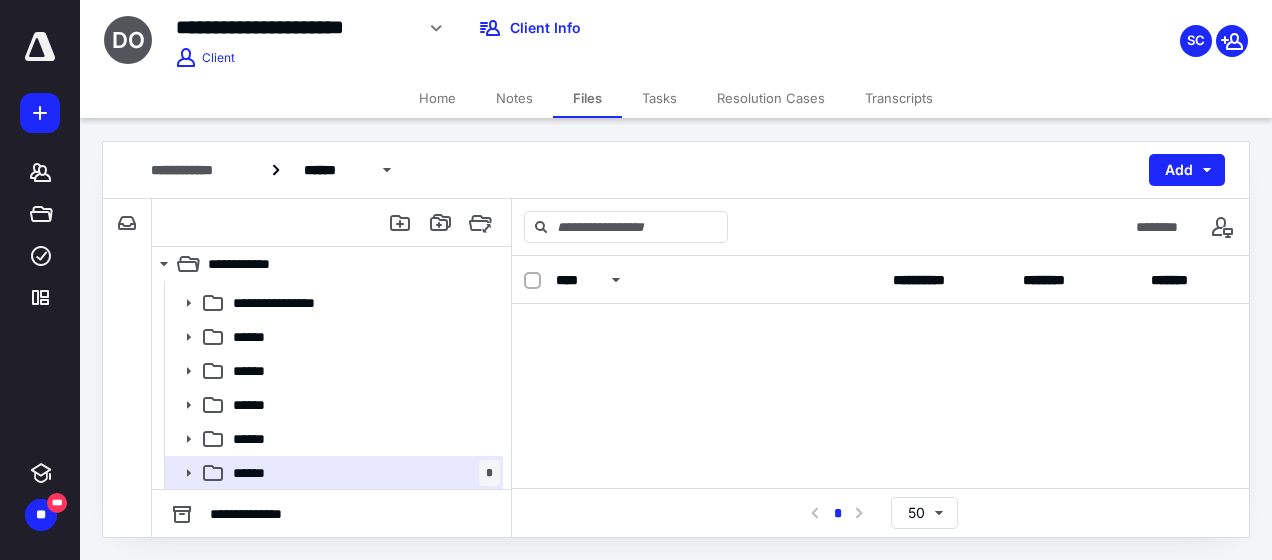 scroll, scrollTop: 0, scrollLeft: 0, axis: both 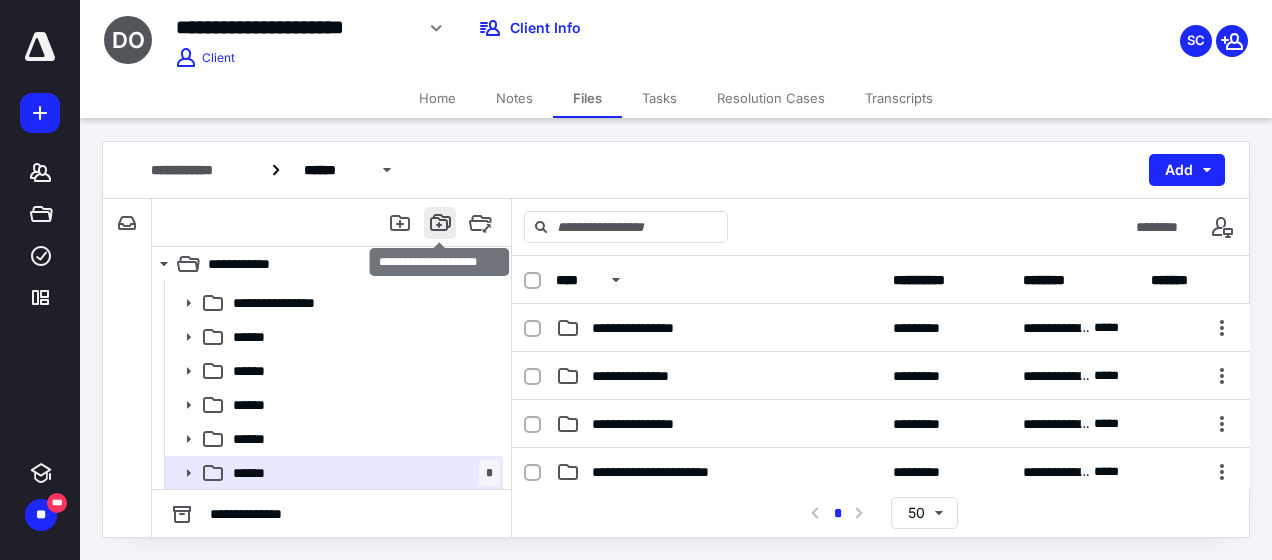 click at bounding box center (440, 223) 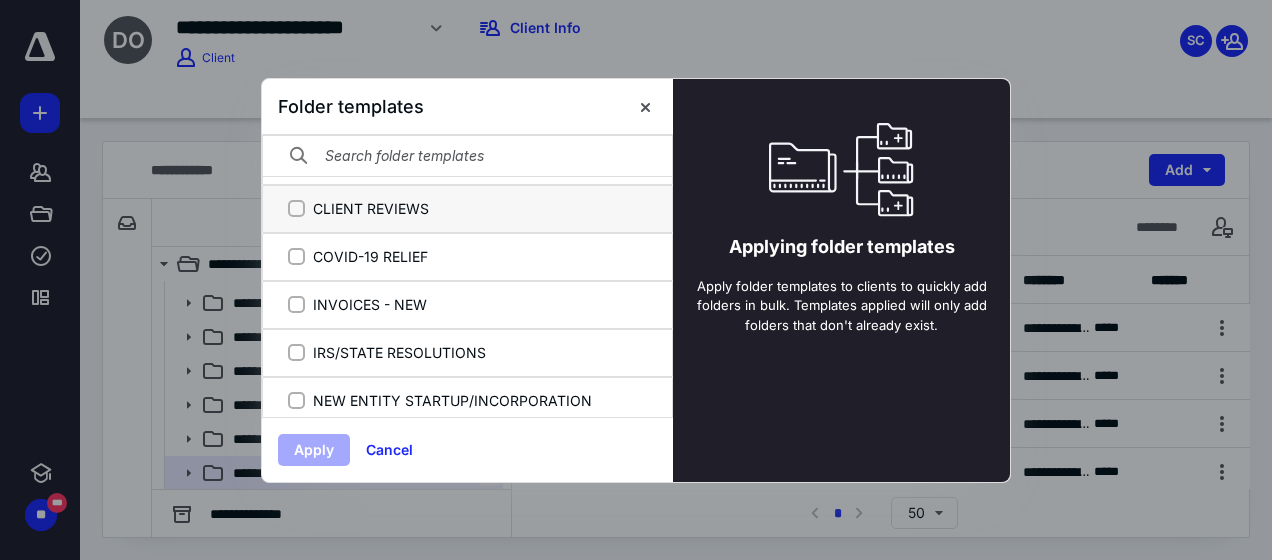 scroll, scrollTop: 0, scrollLeft: 0, axis: both 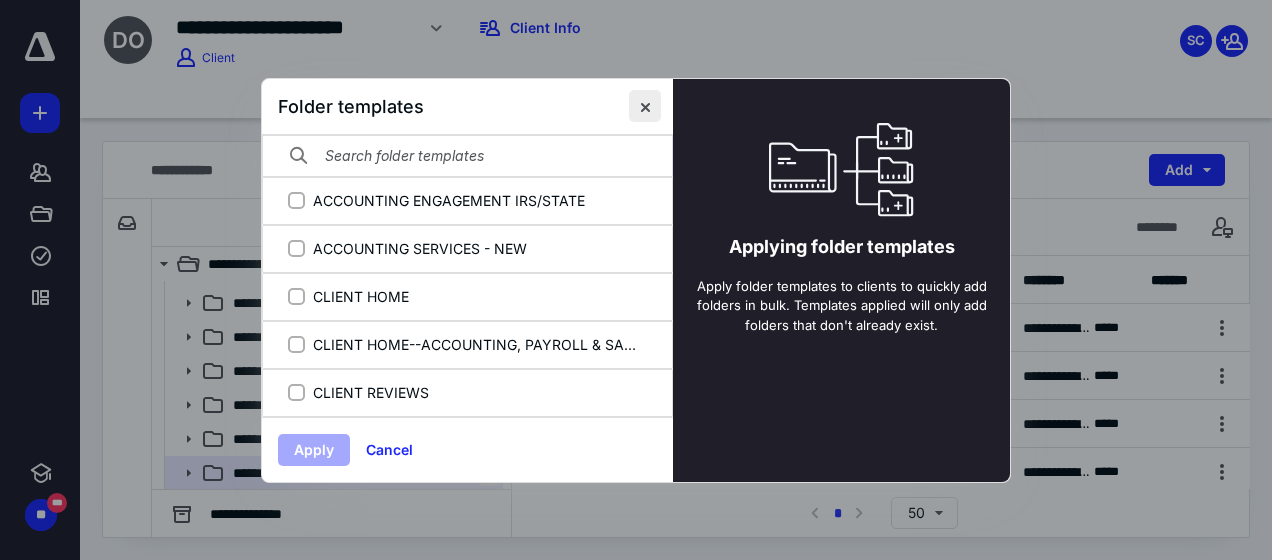click at bounding box center [645, 106] 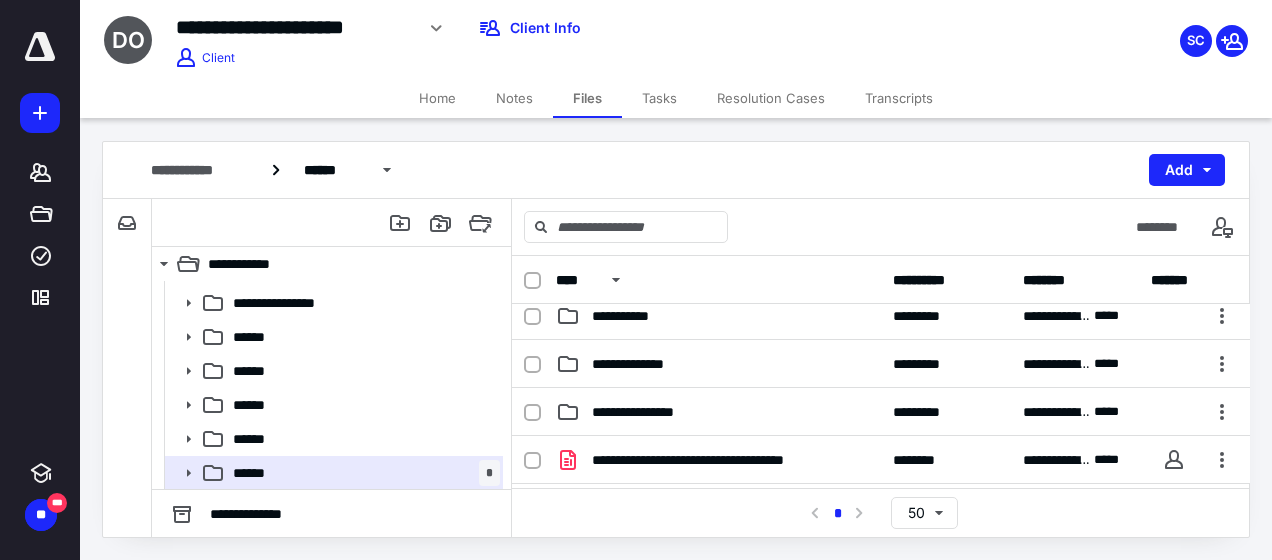 scroll, scrollTop: 0, scrollLeft: 0, axis: both 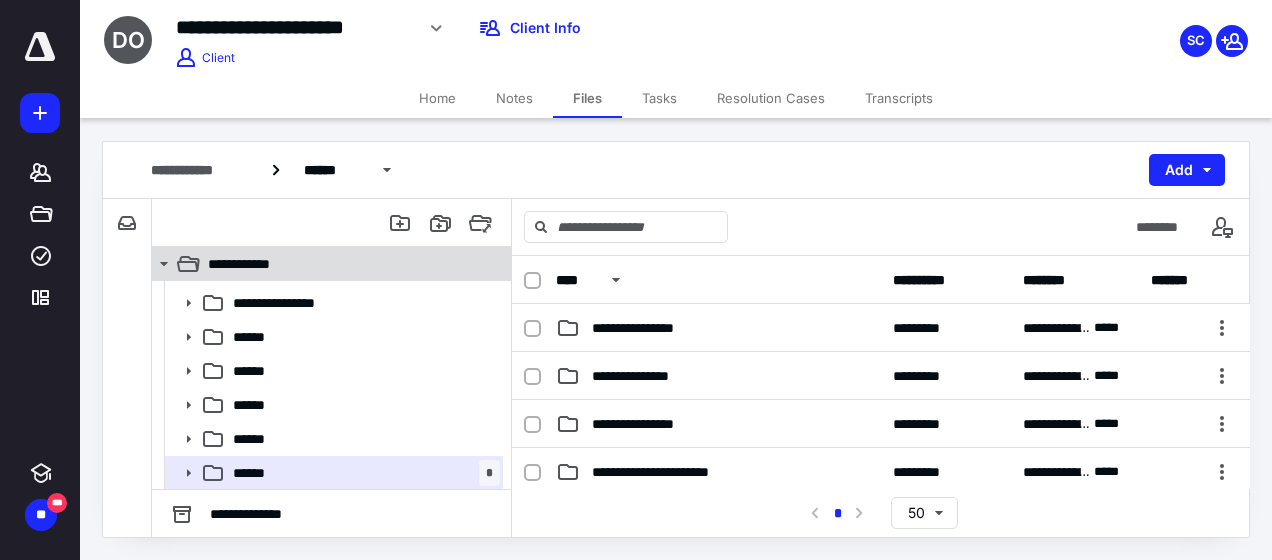 click 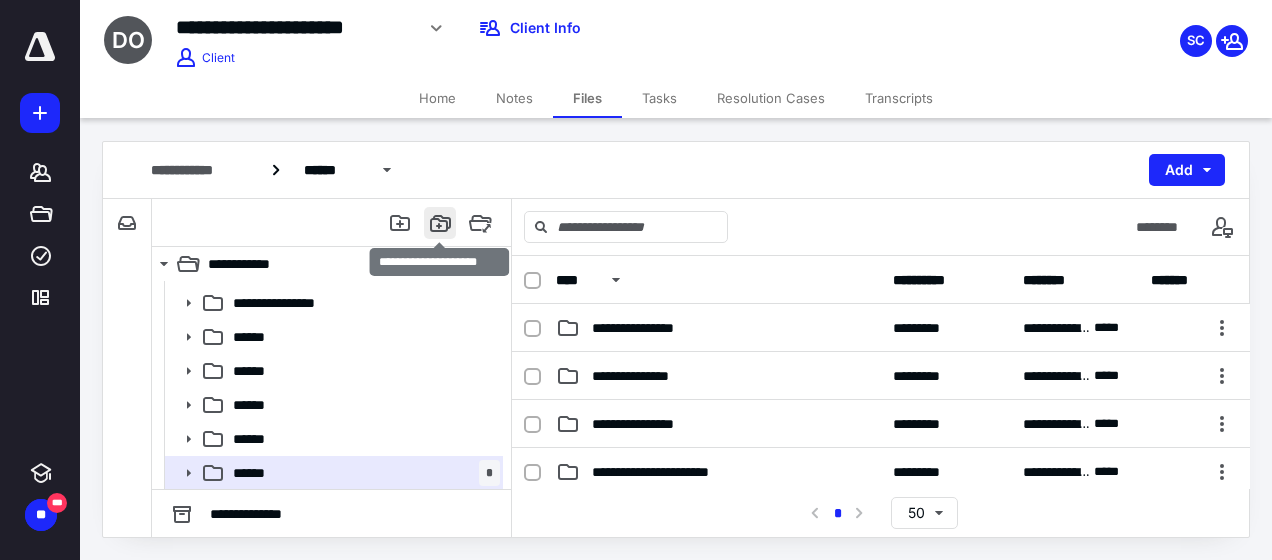 click at bounding box center [440, 223] 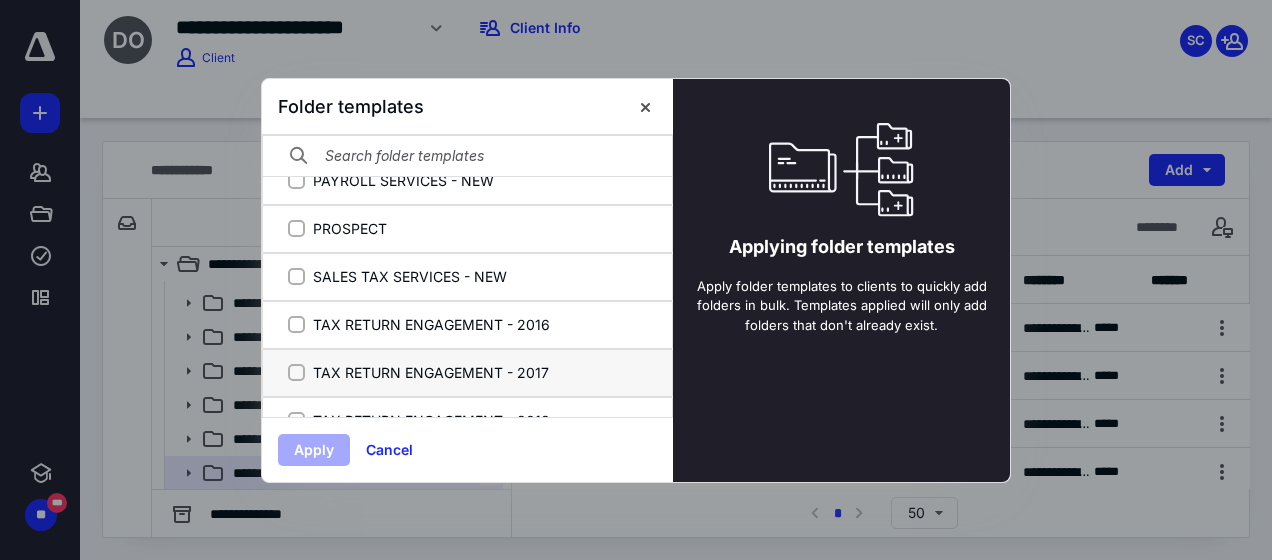 scroll, scrollTop: 864, scrollLeft: 0, axis: vertical 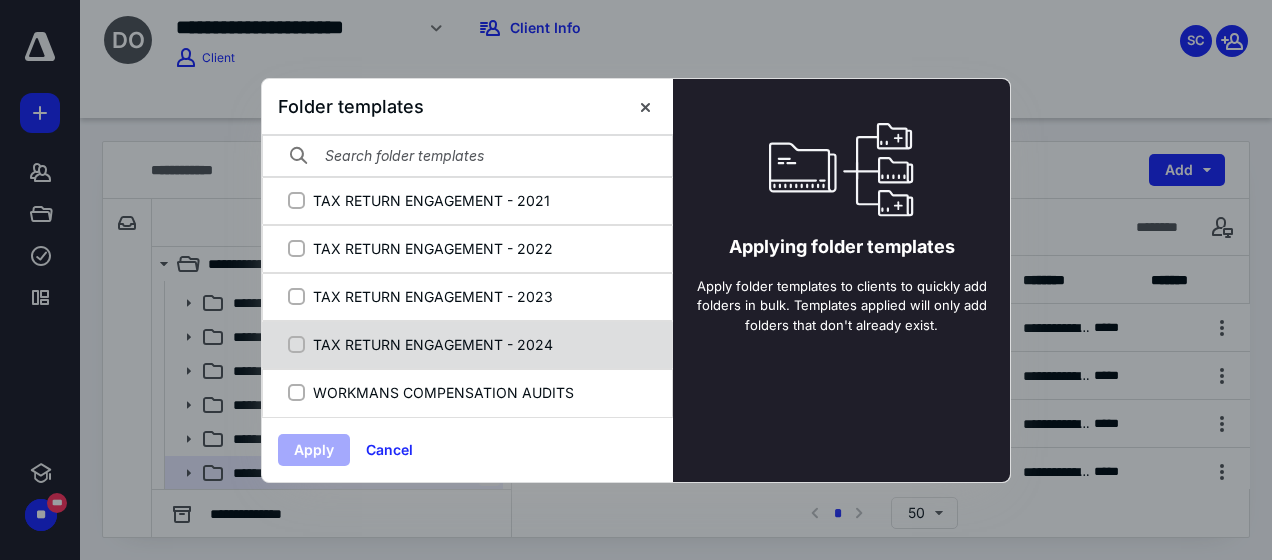click 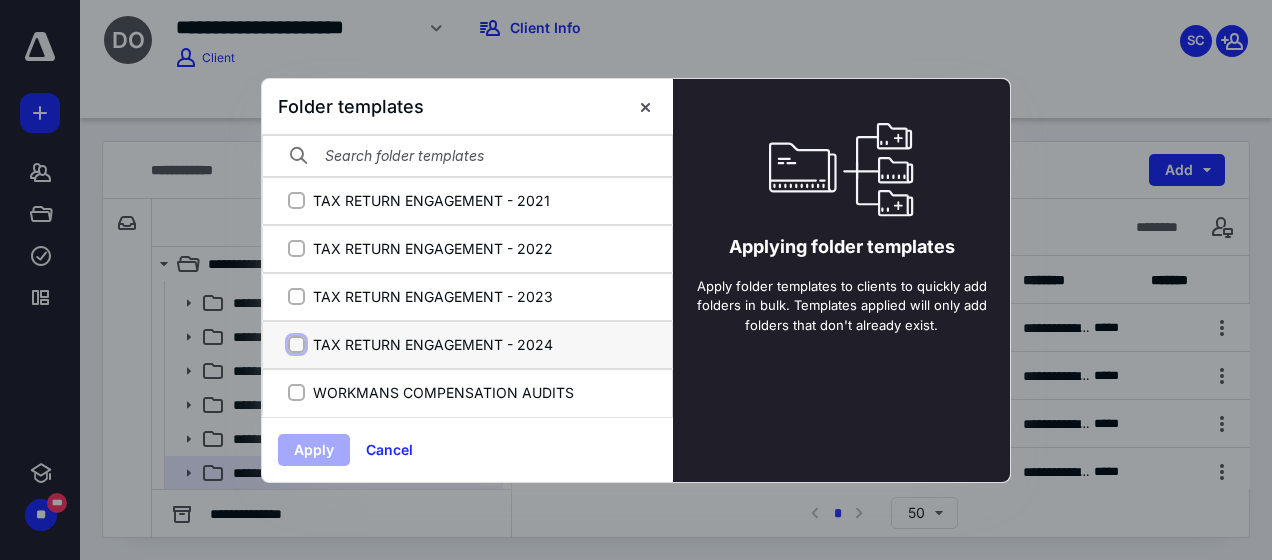 click on "TAX RETURN ENGAGEMENT - 2024" at bounding box center (296, 344) 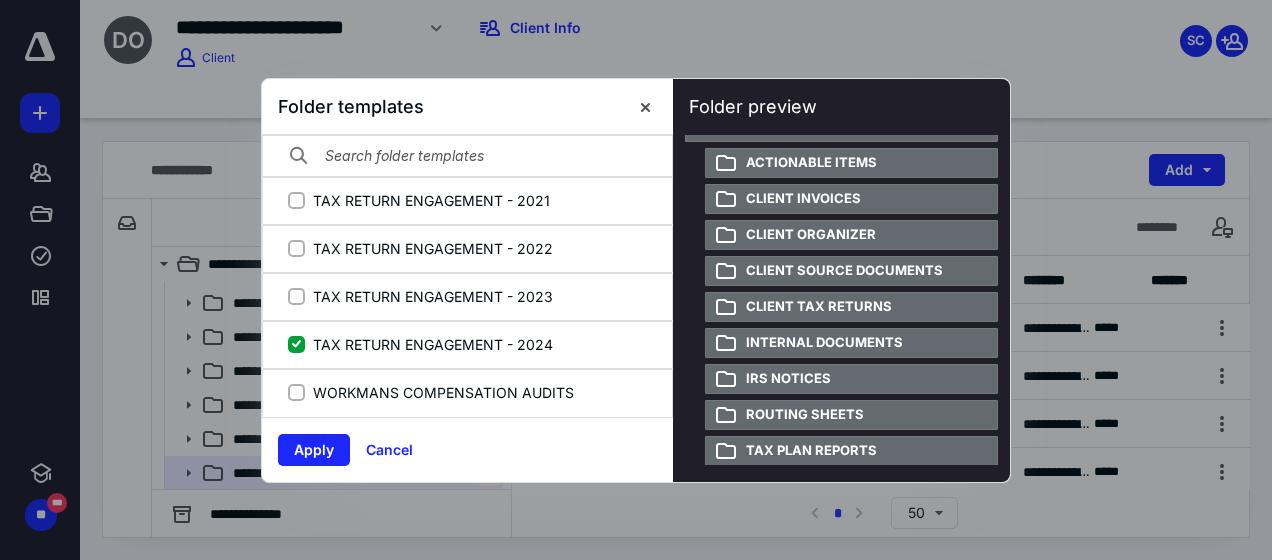 scroll, scrollTop: 0, scrollLeft: 0, axis: both 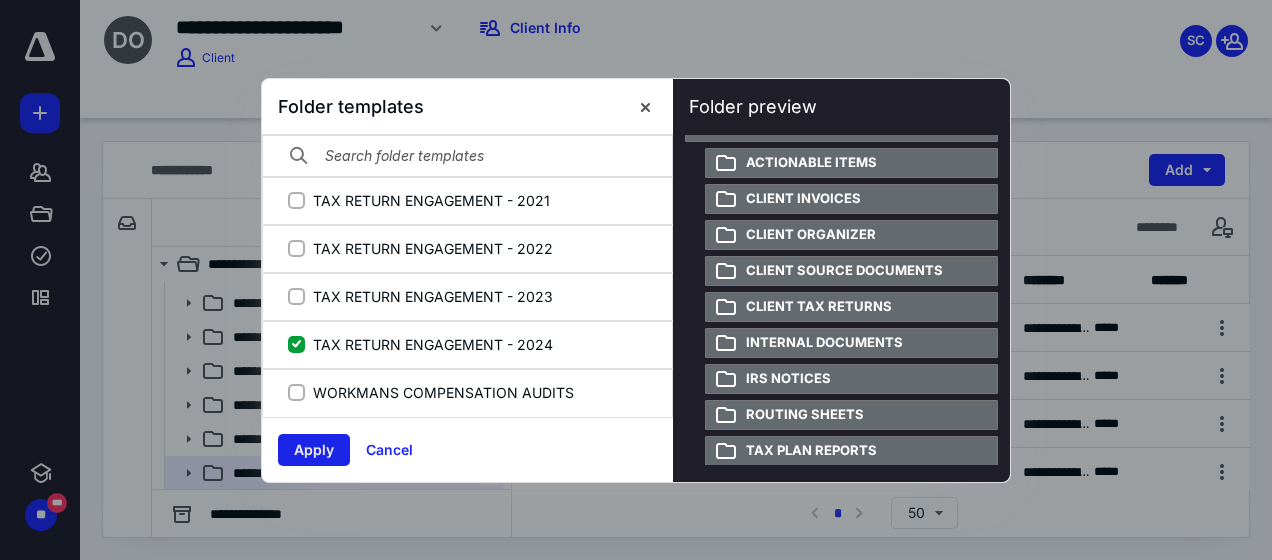 click on "Apply" at bounding box center (314, 450) 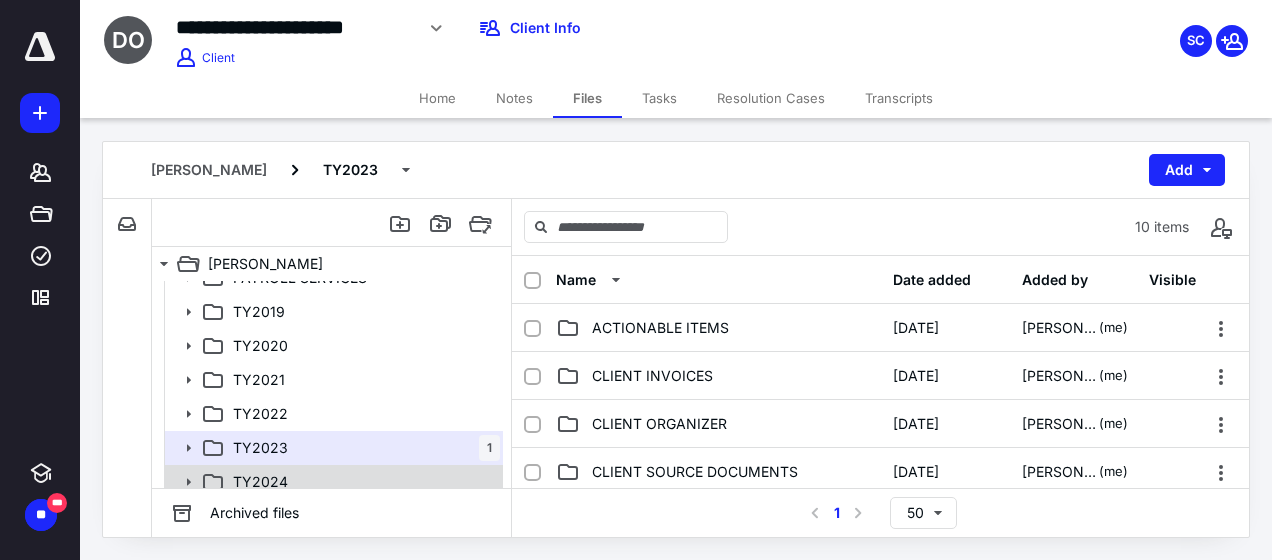 scroll, scrollTop: 63, scrollLeft: 0, axis: vertical 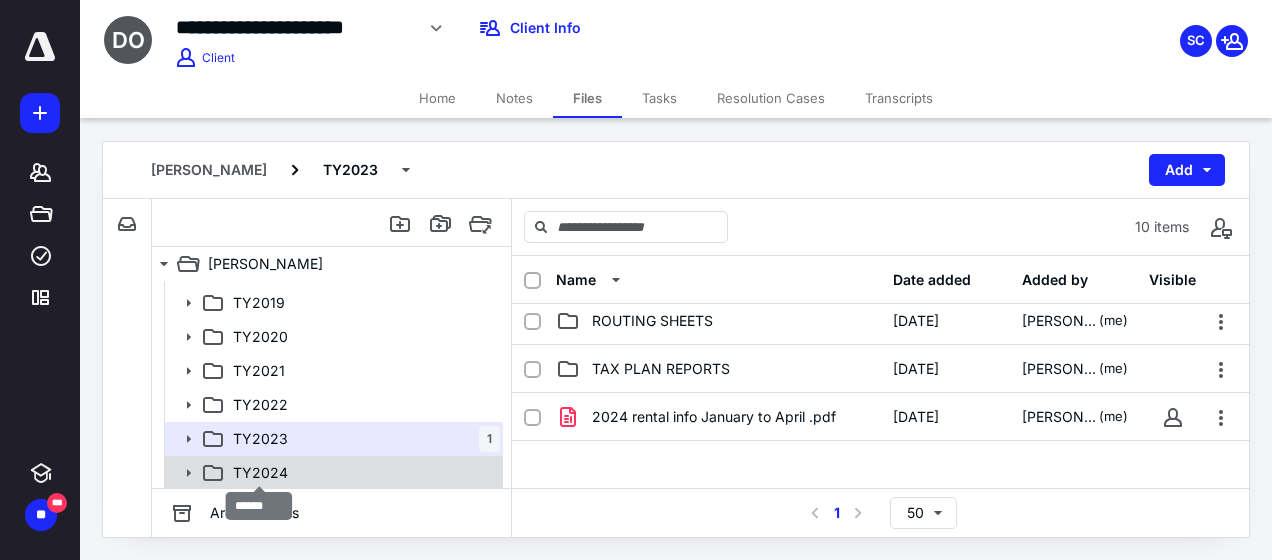 click on "TY2024" at bounding box center [260, 473] 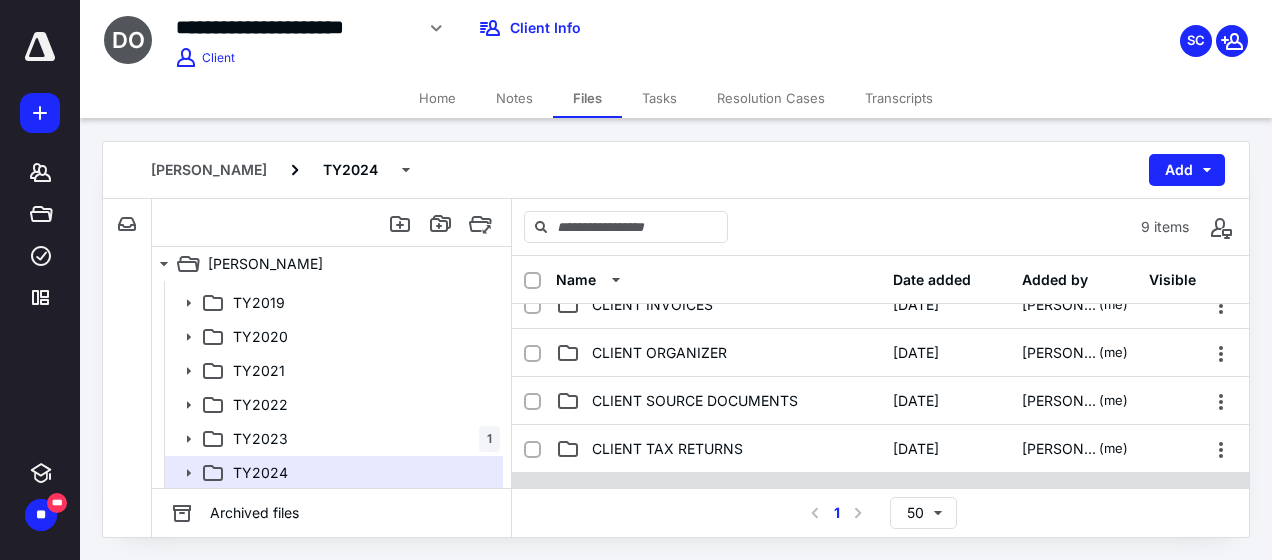 scroll, scrollTop: 100, scrollLeft: 0, axis: vertical 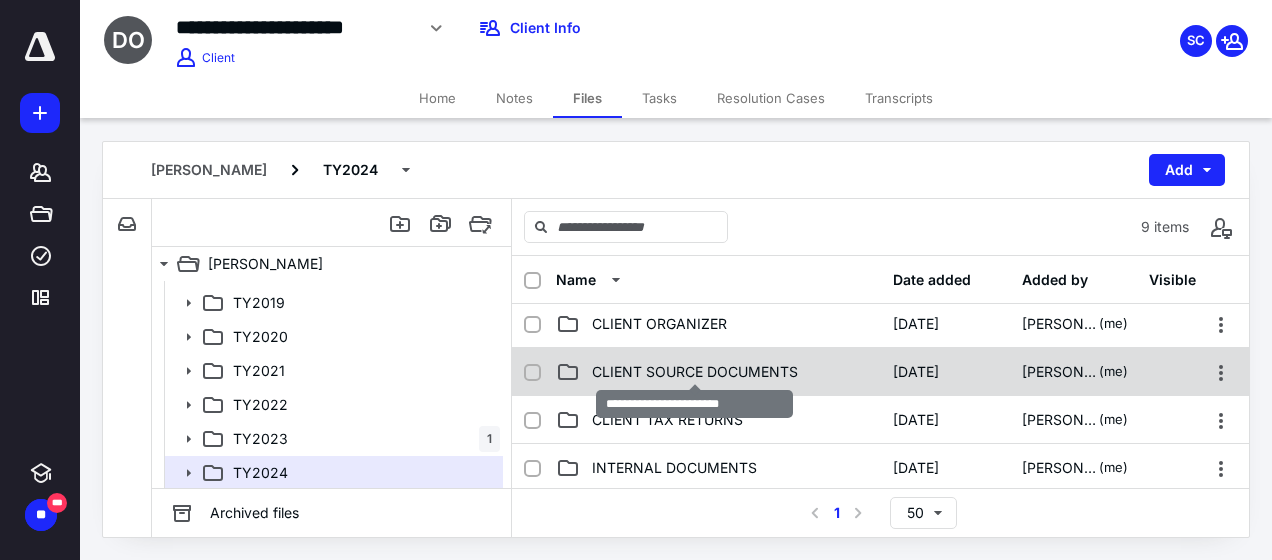 click on "CLIENT SOURCE DOCUMENTS" at bounding box center [695, 372] 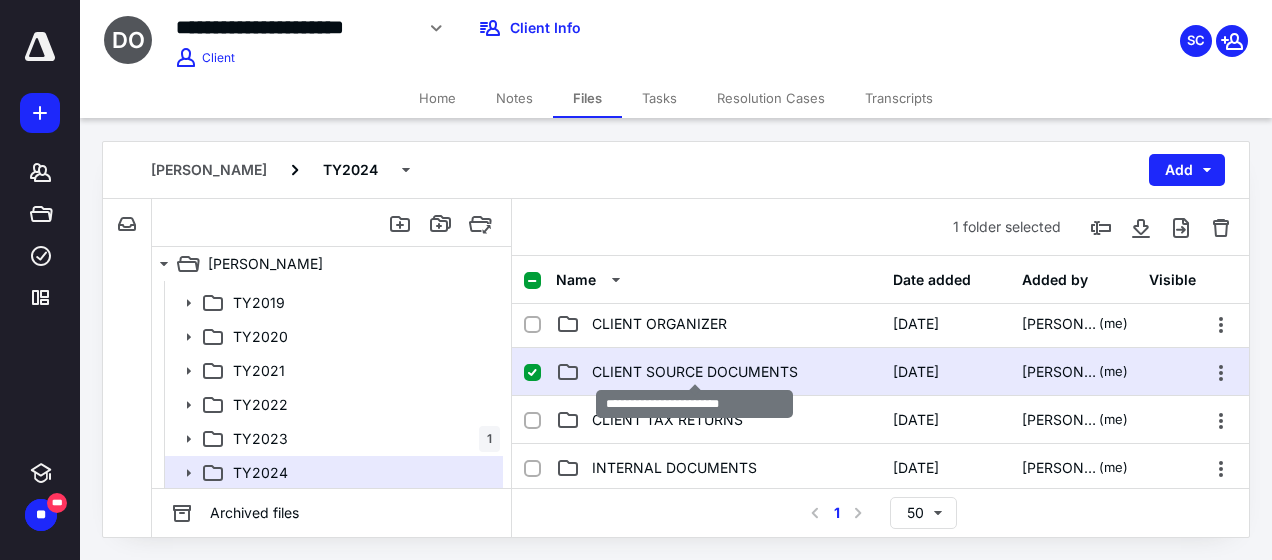 click on "CLIENT SOURCE DOCUMENTS" at bounding box center [695, 372] 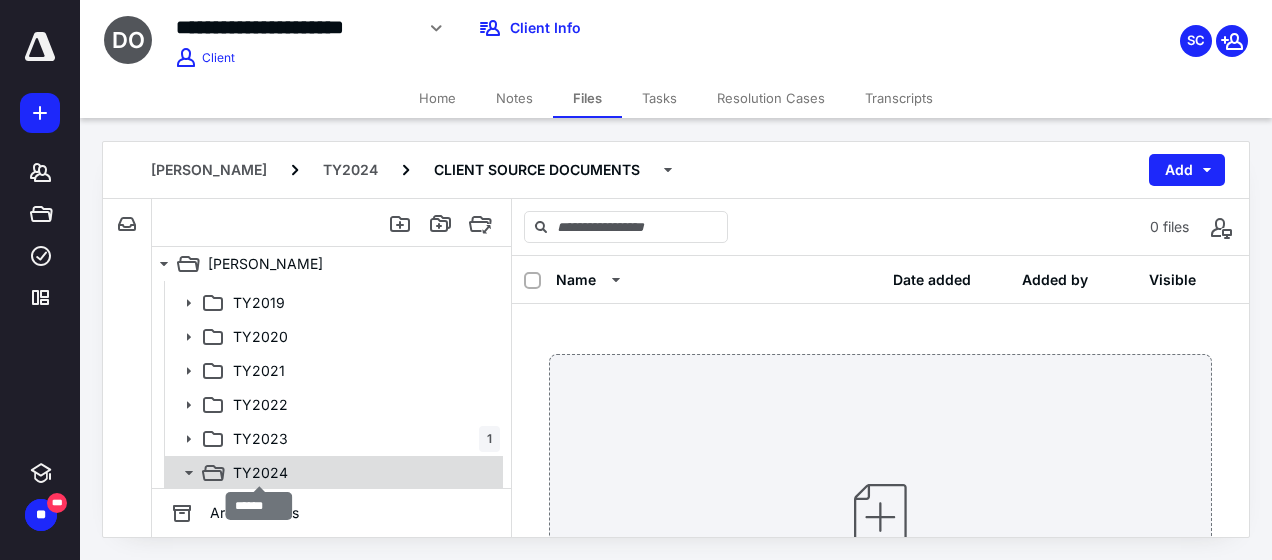 click on "TY2024" at bounding box center [260, 473] 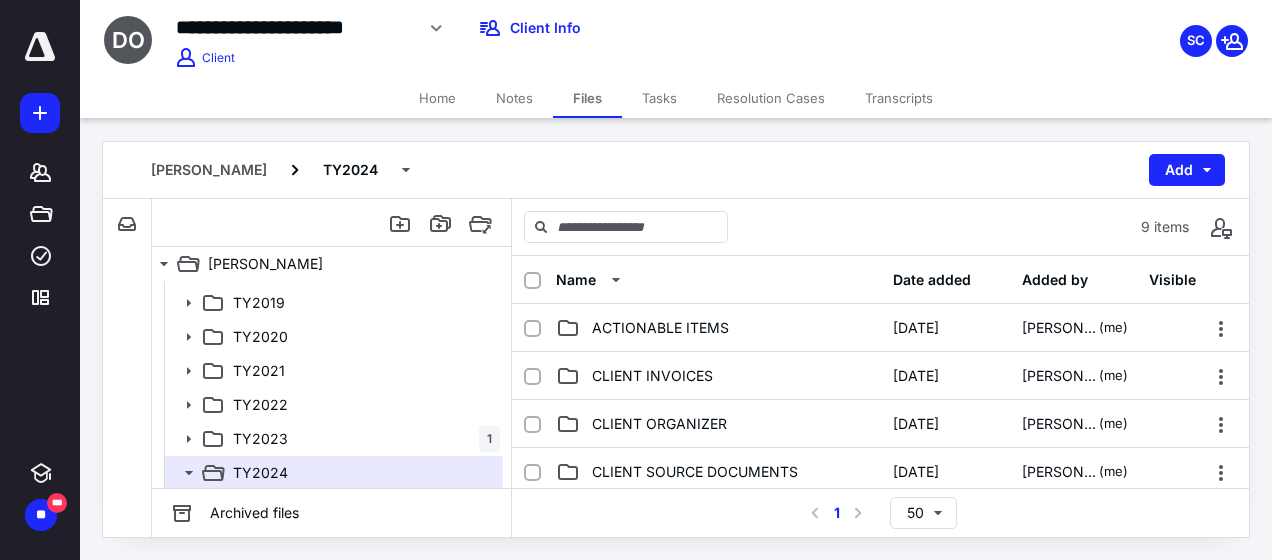scroll, scrollTop: 100, scrollLeft: 0, axis: vertical 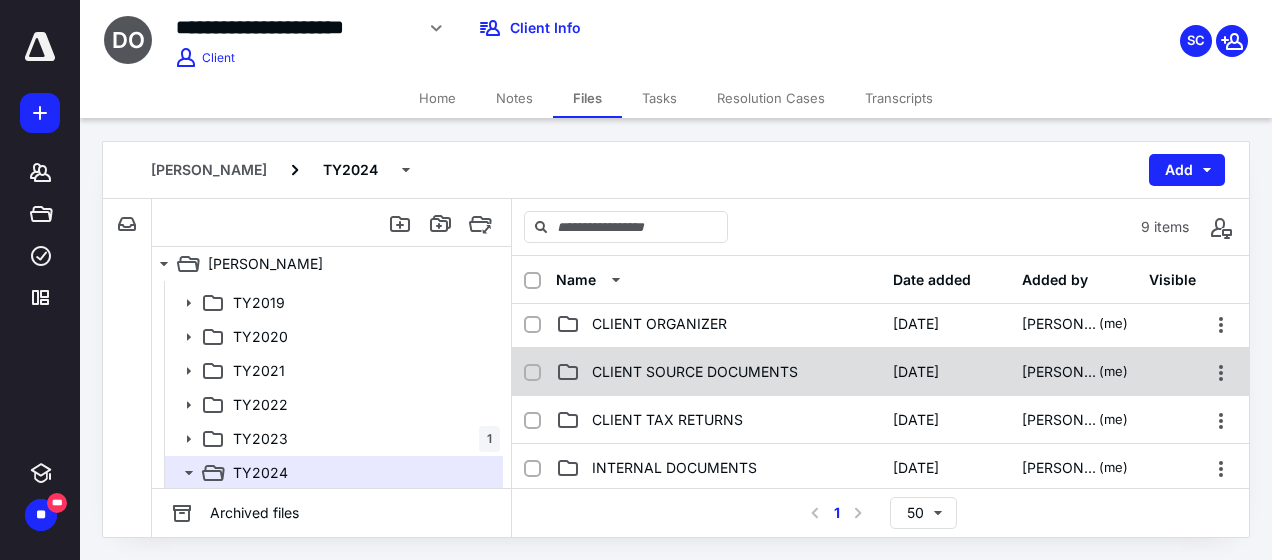 click on "CLIENT SOURCE DOCUMENTS" at bounding box center [718, 372] 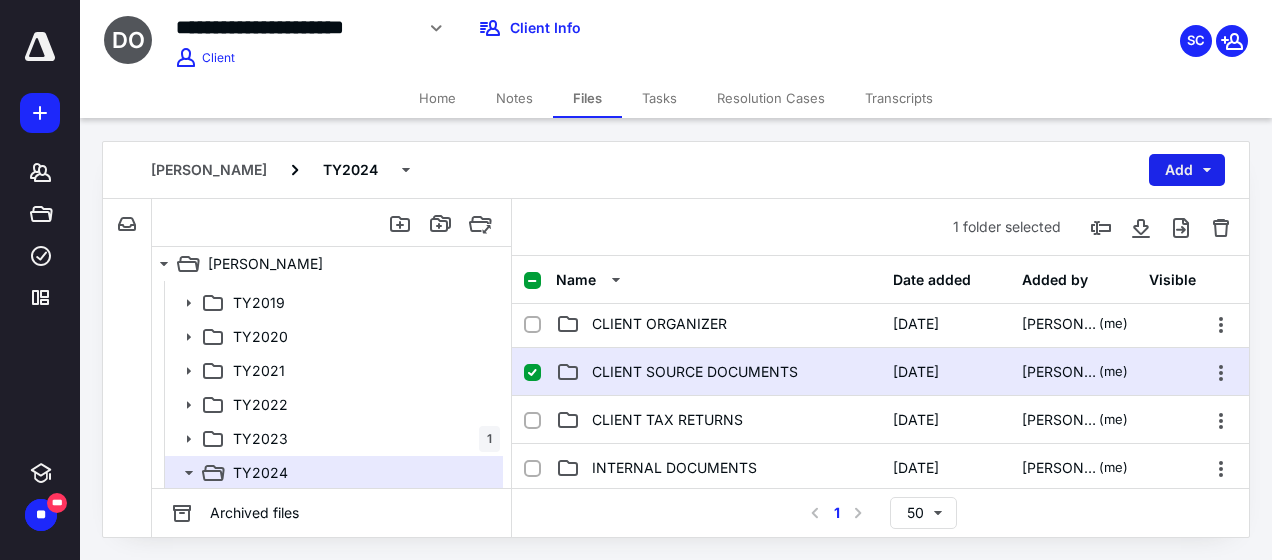 click on "Add" at bounding box center [1187, 170] 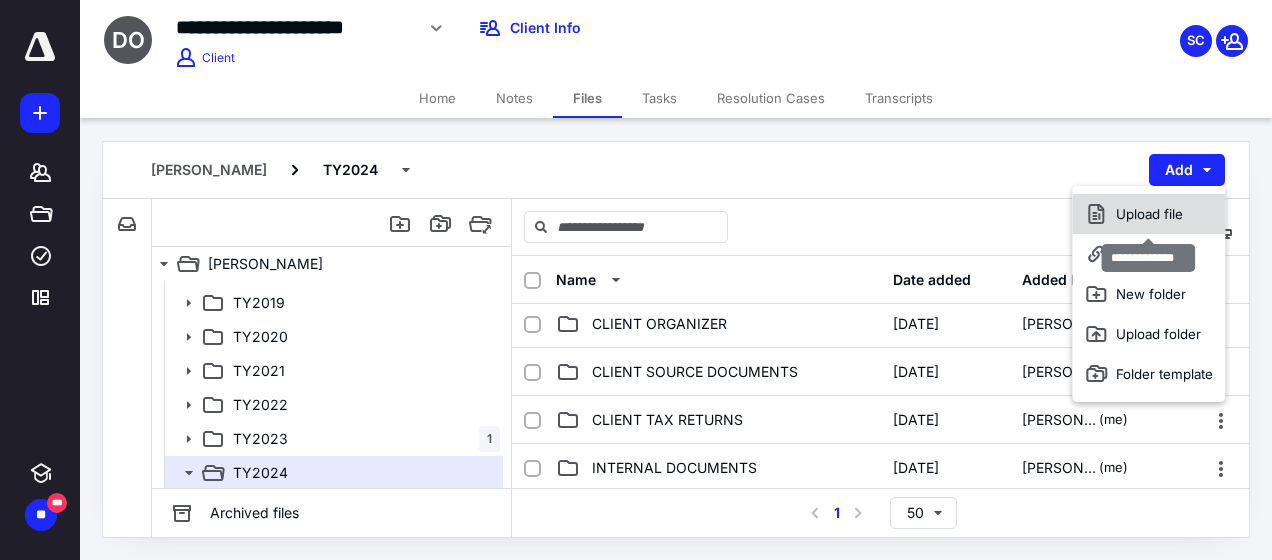 click on "Upload file" at bounding box center (1148, 214) 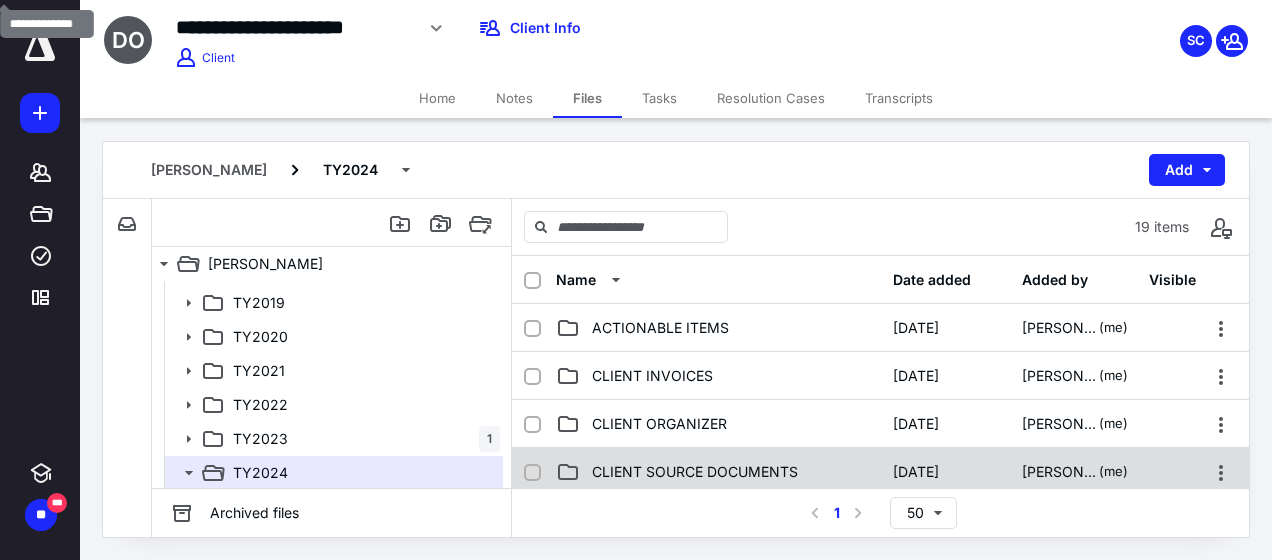 scroll, scrollTop: 100, scrollLeft: 0, axis: vertical 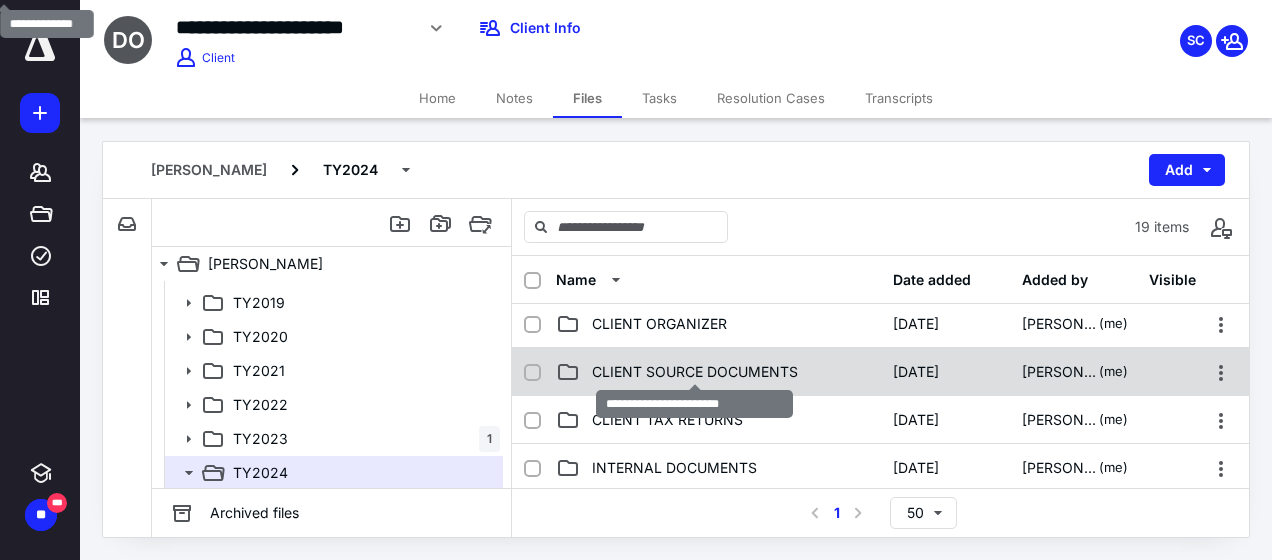 click on "CLIENT SOURCE DOCUMENTS" at bounding box center (695, 372) 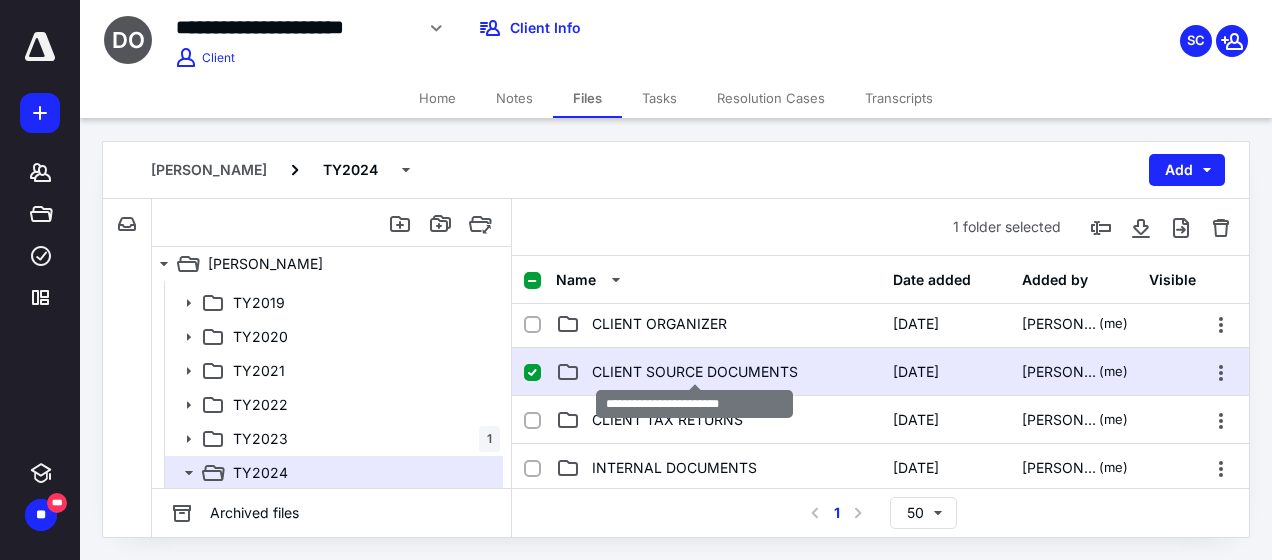 click on "CLIENT SOURCE DOCUMENTS" at bounding box center [695, 372] 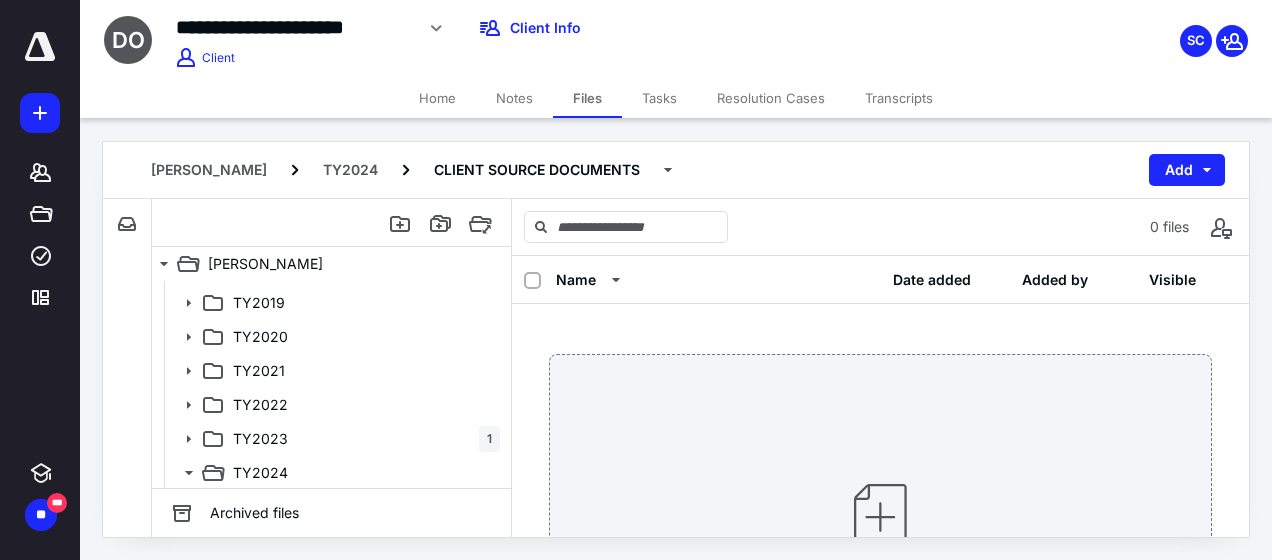 scroll, scrollTop: 0, scrollLeft: 0, axis: both 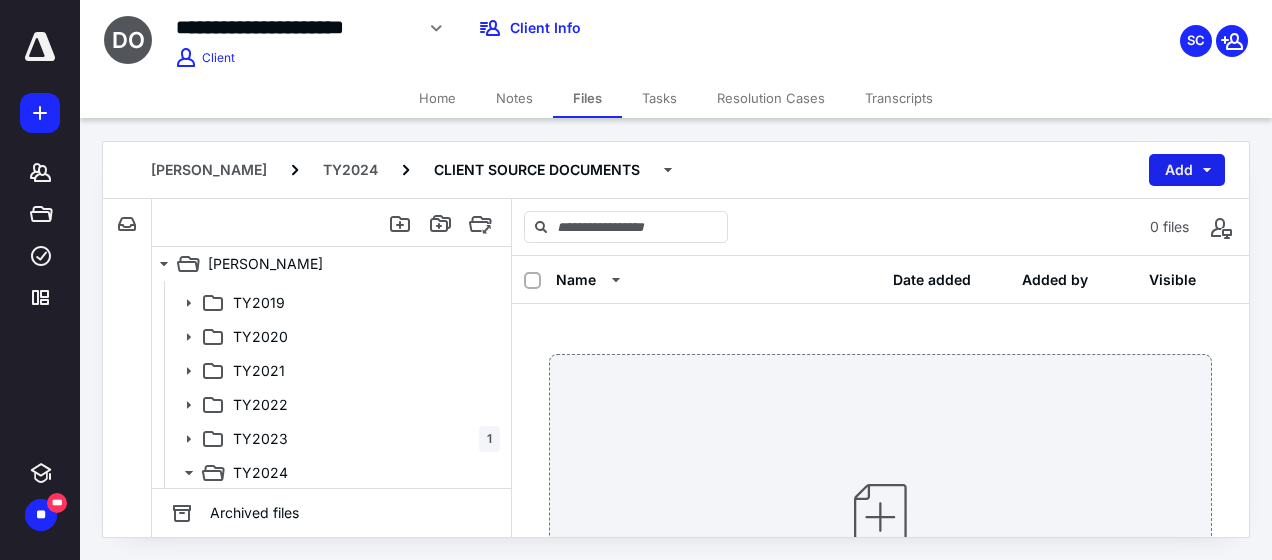 click on "Add" at bounding box center [1187, 170] 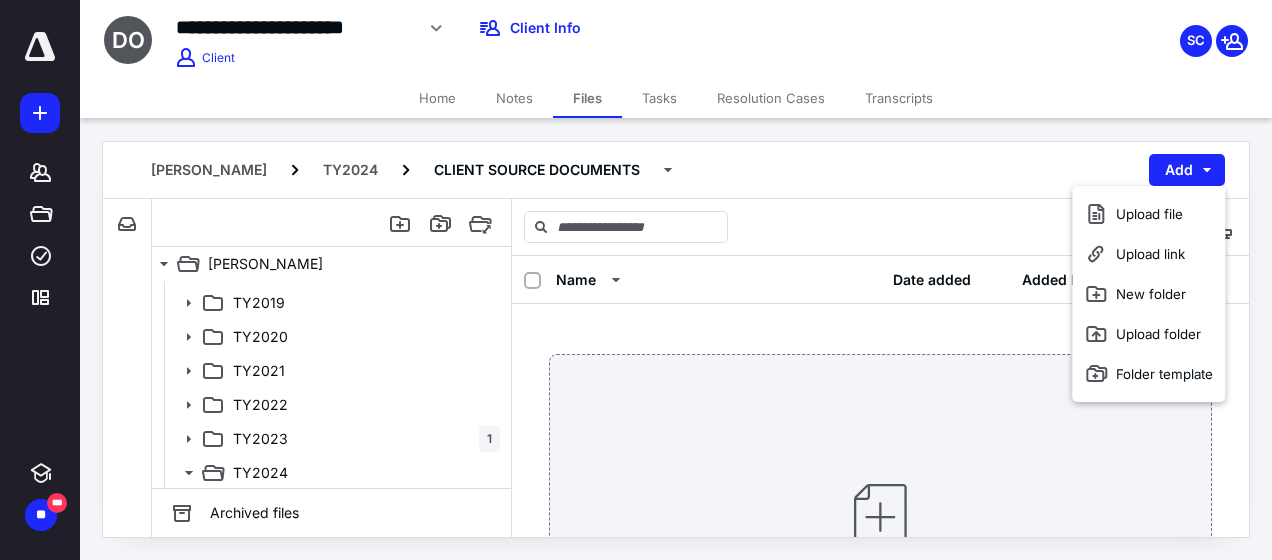 click on "Drag and drop files here, or click to select files." at bounding box center (880, 529) 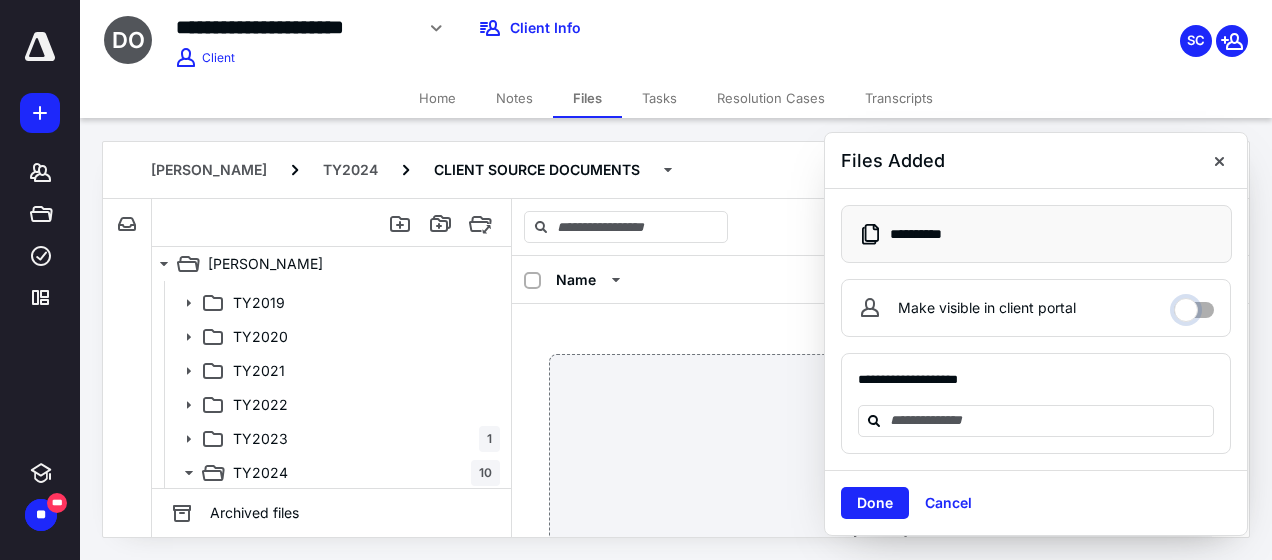 click on "Make visible in client portal" at bounding box center [1194, 305] 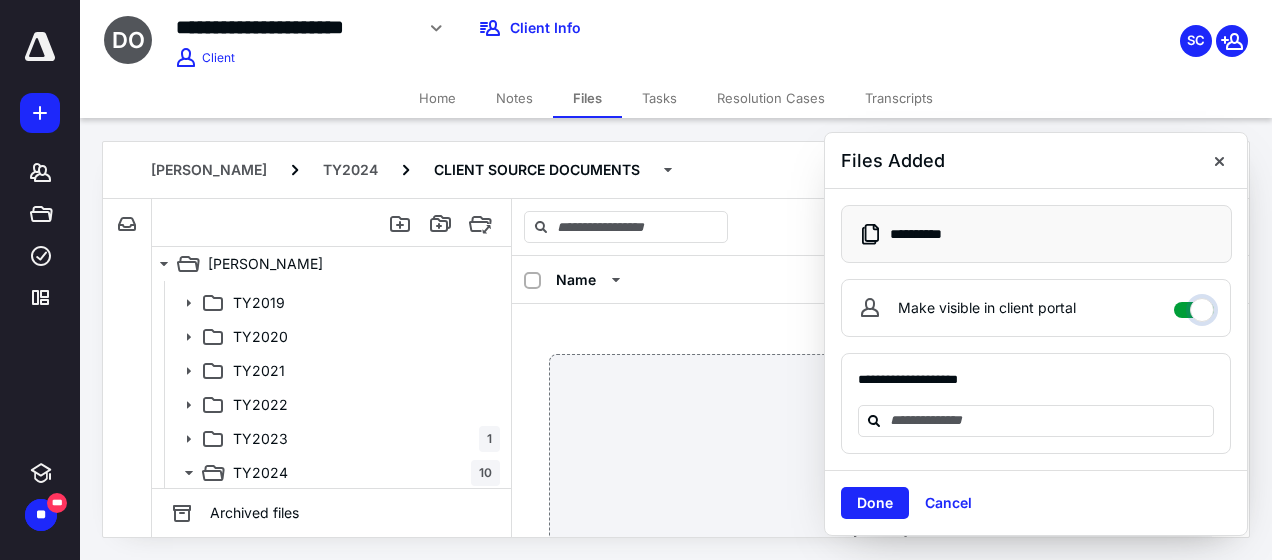 checkbox on "****" 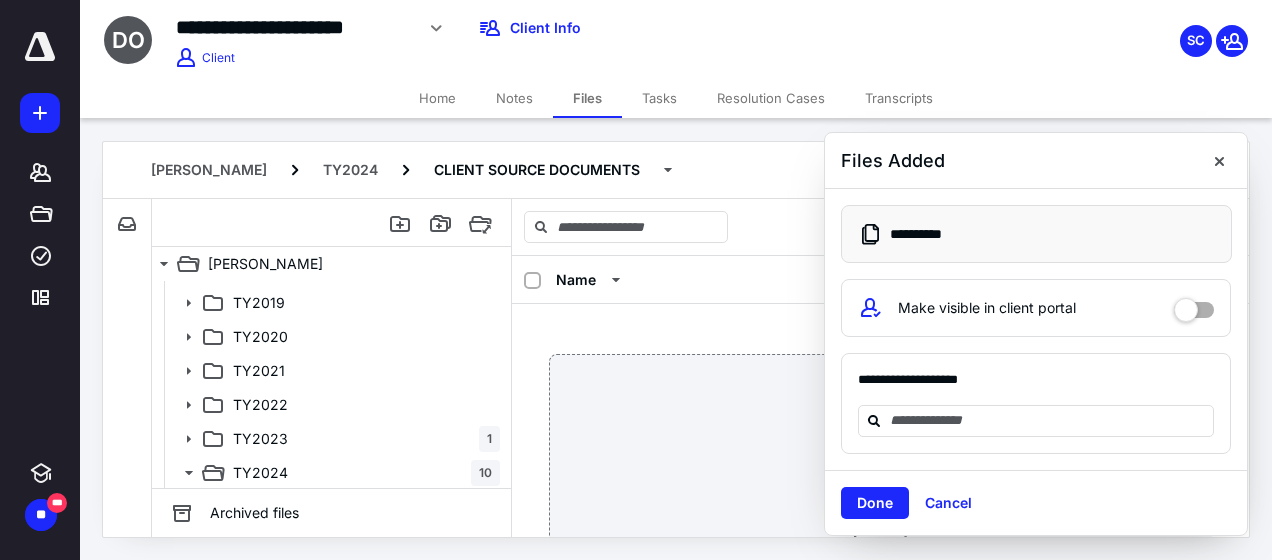 drag, startPoint x: 878, startPoint y: 506, endPoint x: 865, endPoint y: 504, distance: 13.152946 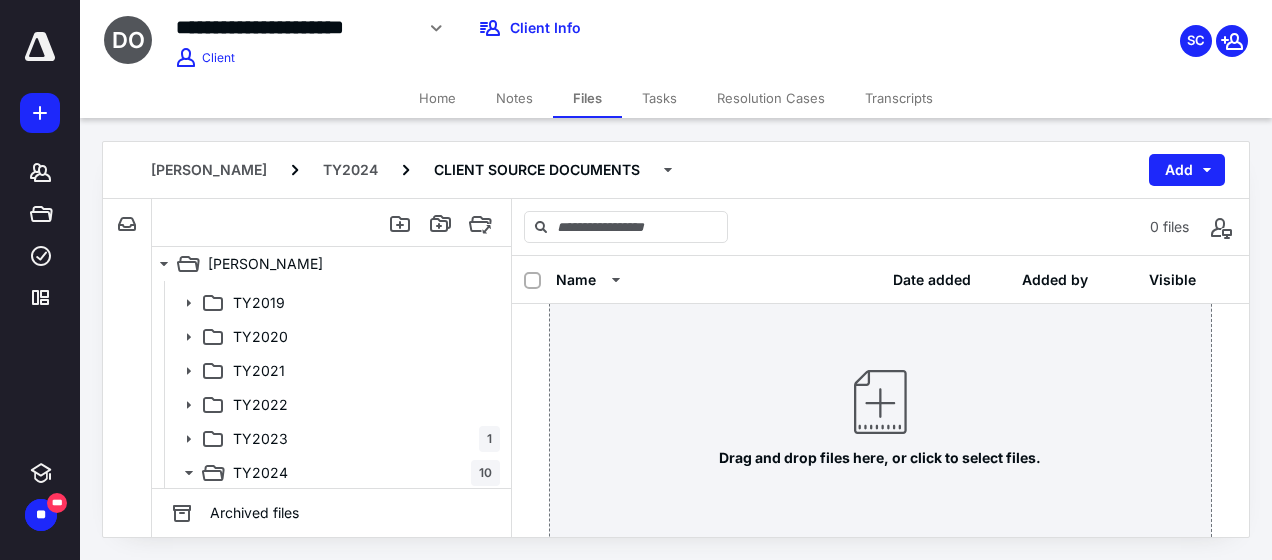scroll, scrollTop: 216, scrollLeft: 0, axis: vertical 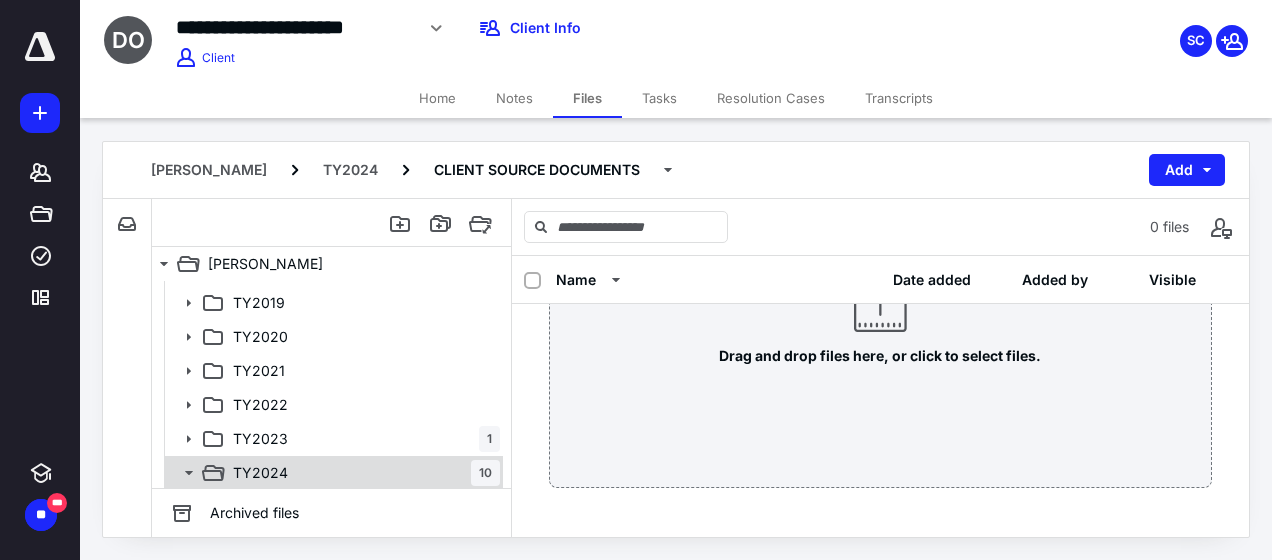 click on "10" at bounding box center [485, 473] 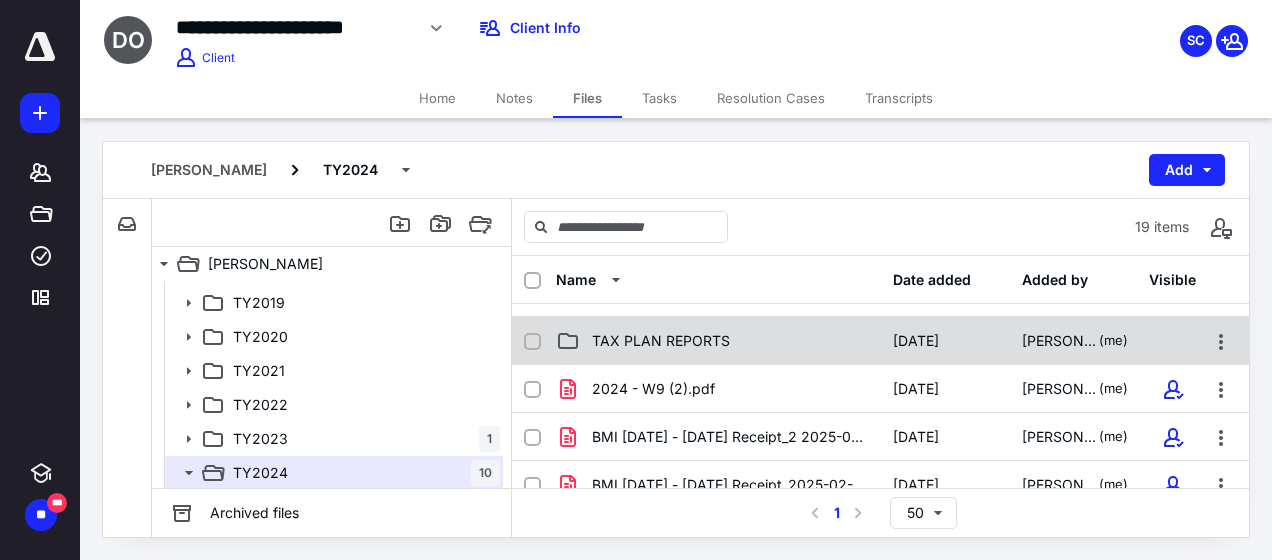 scroll, scrollTop: 300, scrollLeft: 0, axis: vertical 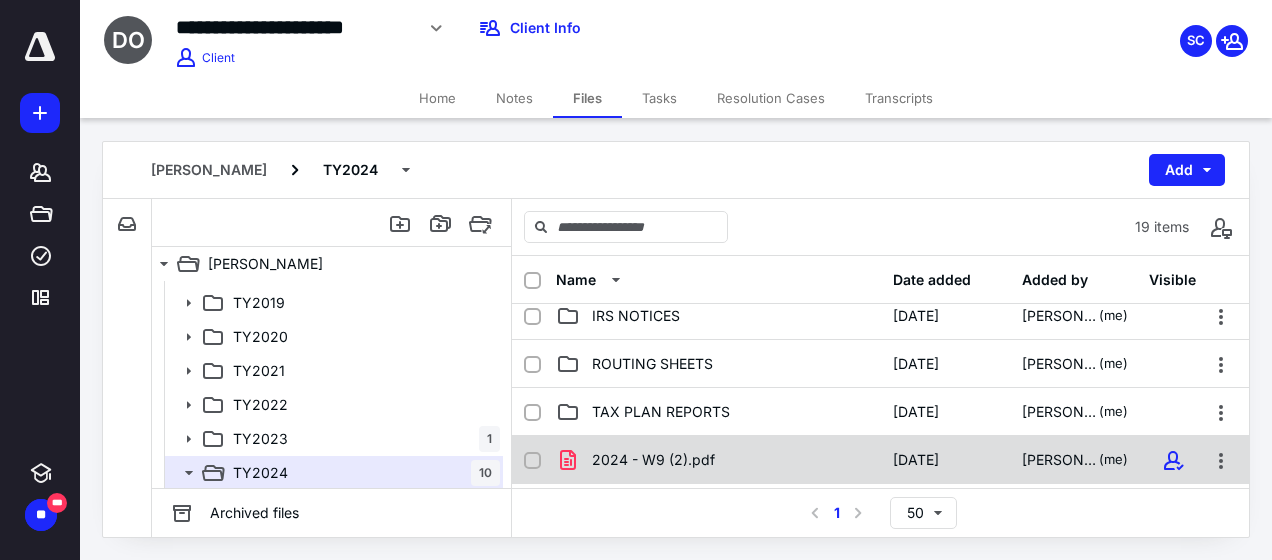 click 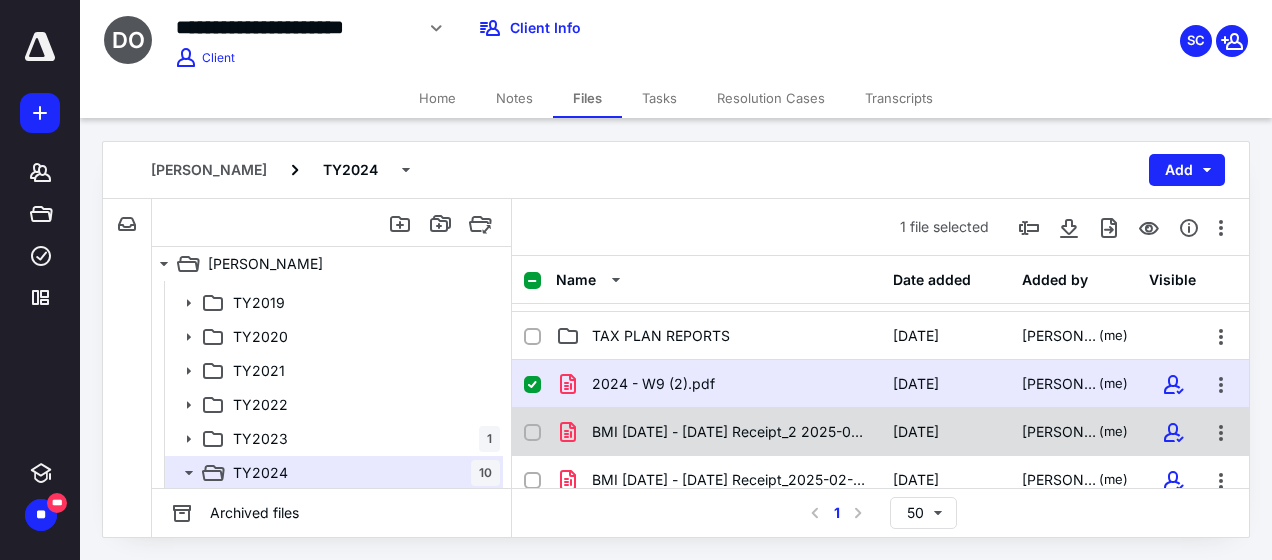 scroll, scrollTop: 500, scrollLeft: 0, axis: vertical 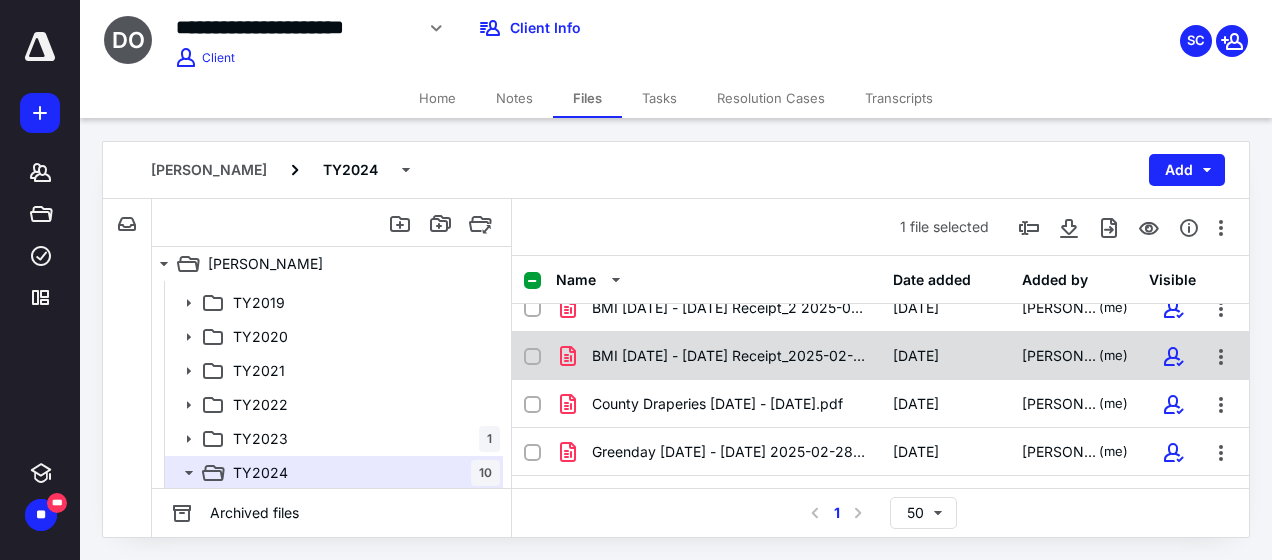 click 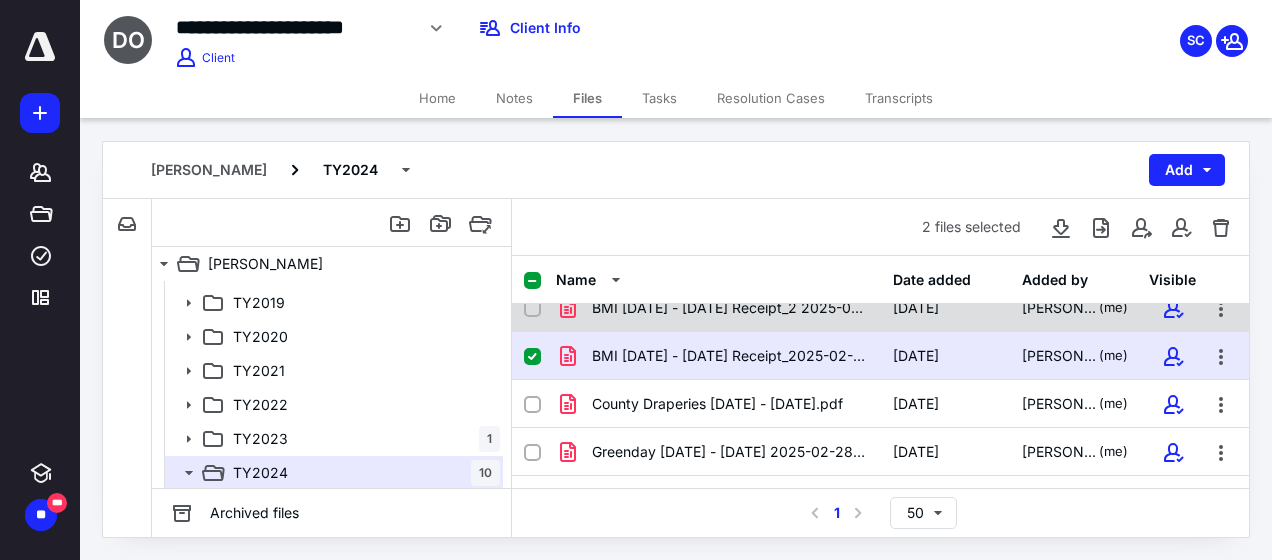 scroll, scrollTop: 400, scrollLeft: 0, axis: vertical 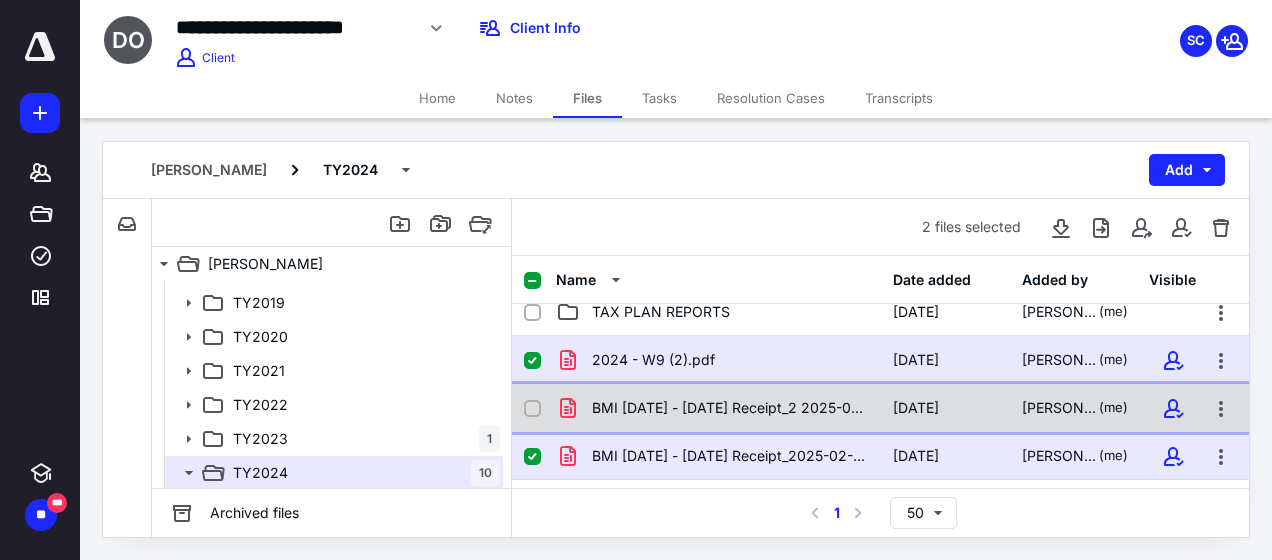 click 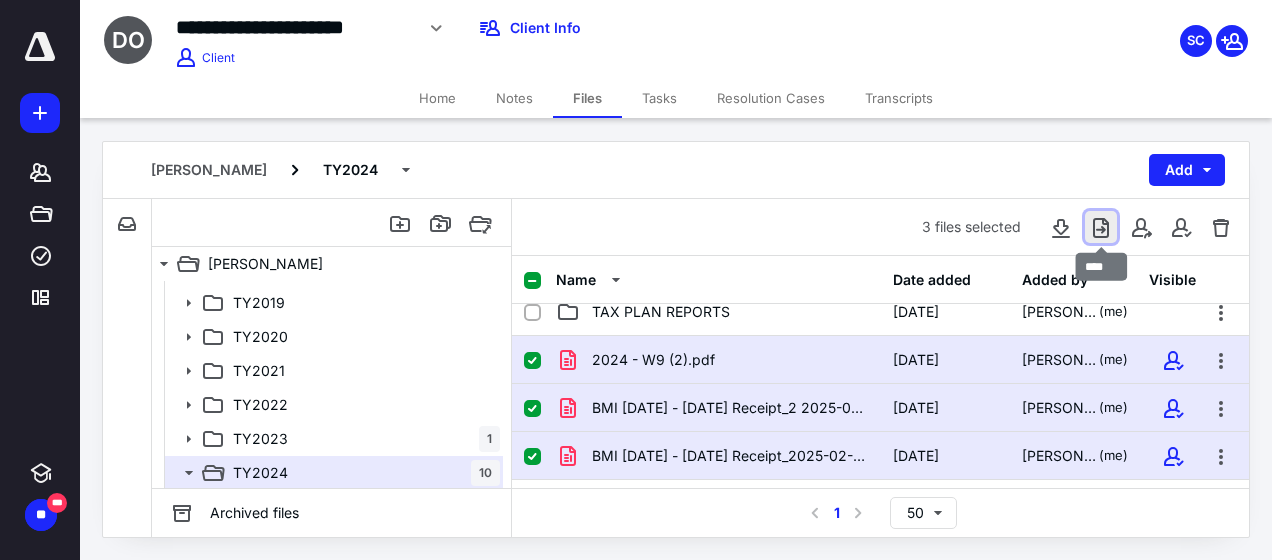 click at bounding box center [1101, 227] 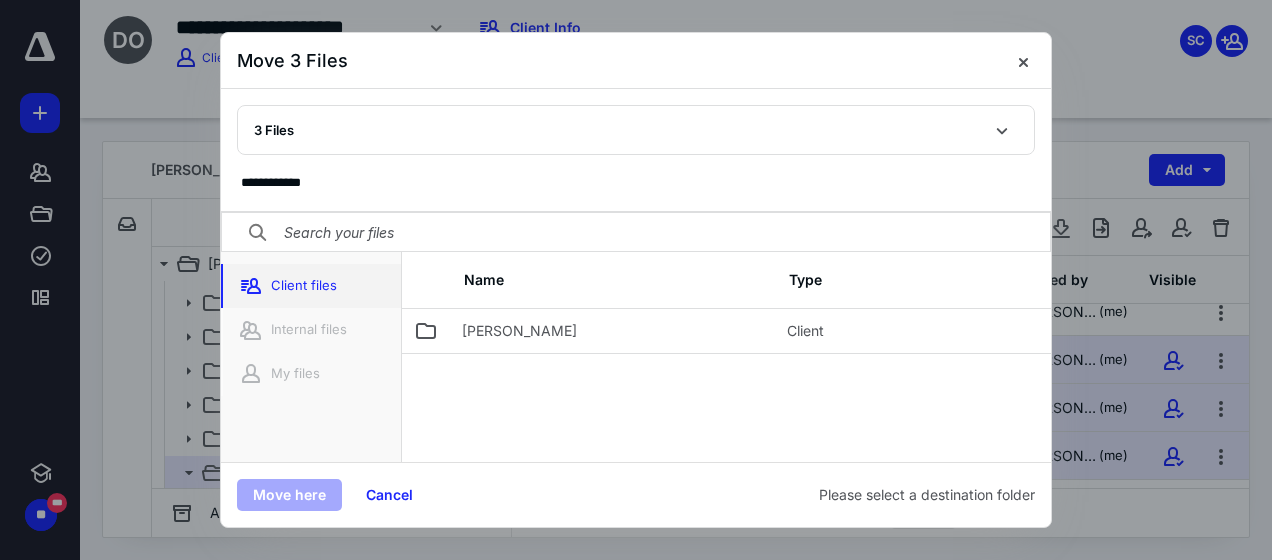 click on "Client files" at bounding box center (311, 286) 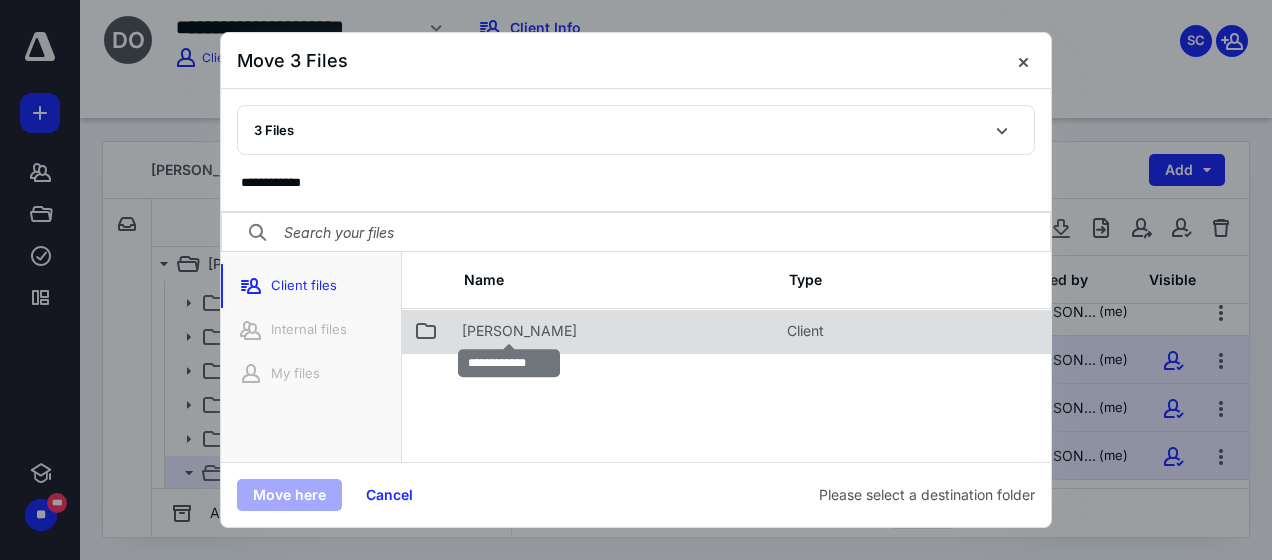 click on "DAVID OLIVER" at bounding box center [519, 331] 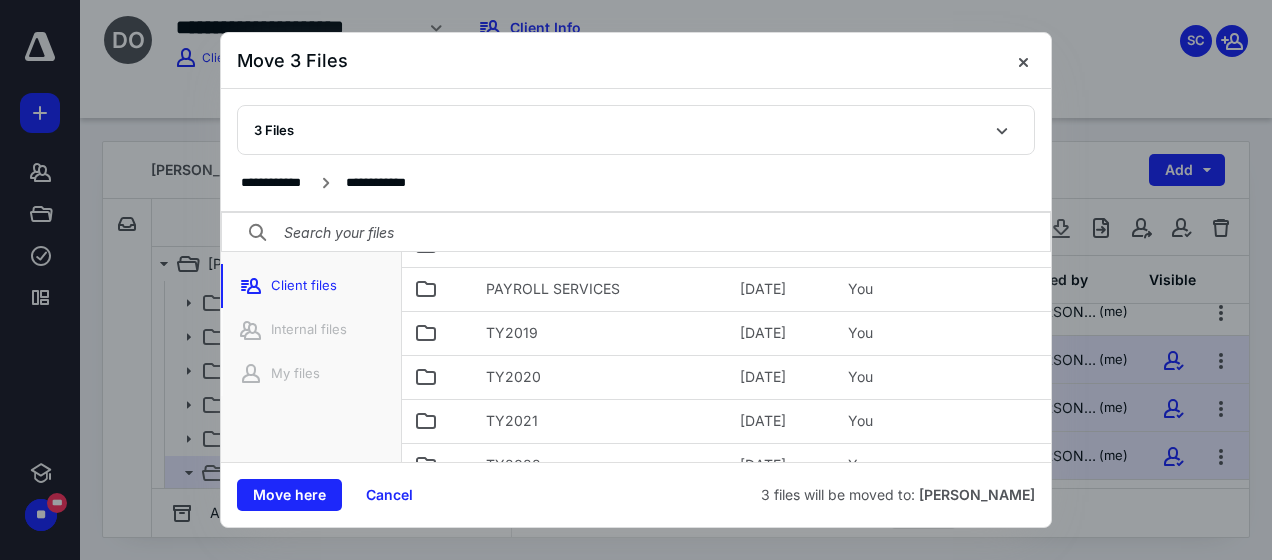 scroll, scrollTop: 212, scrollLeft: 0, axis: vertical 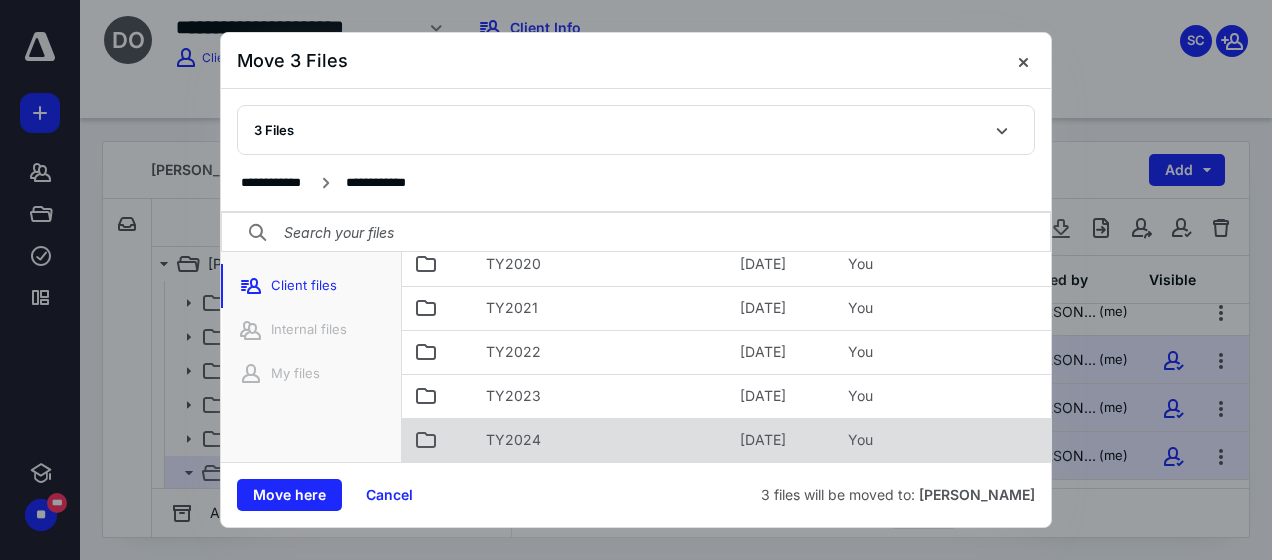 click on "TY2024" at bounding box center [601, 440] 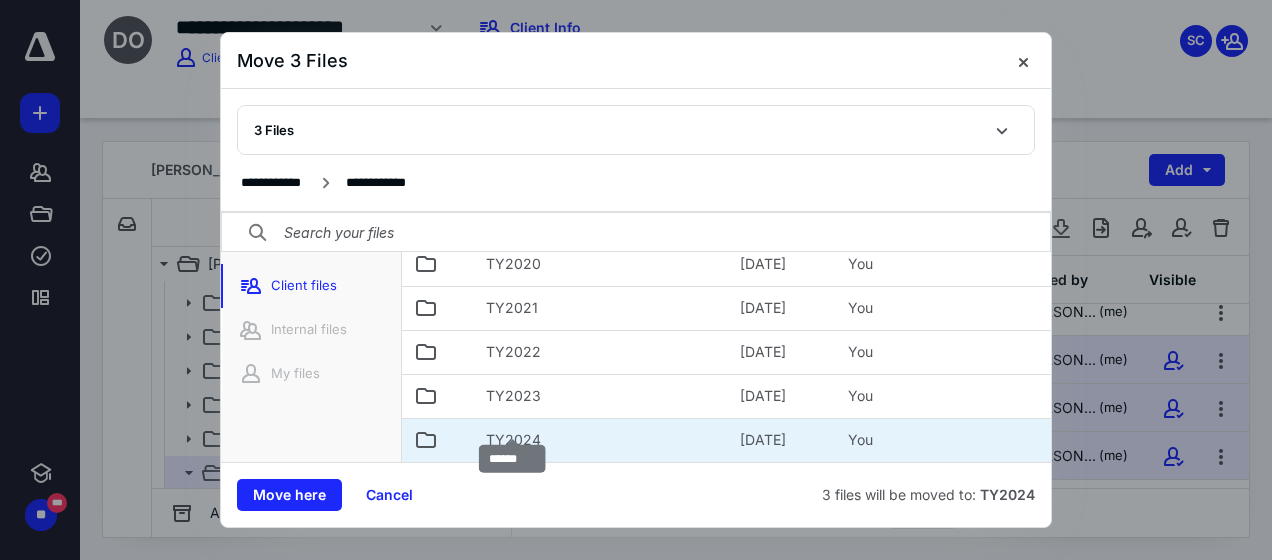click on "TY2024" at bounding box center (513, 440) 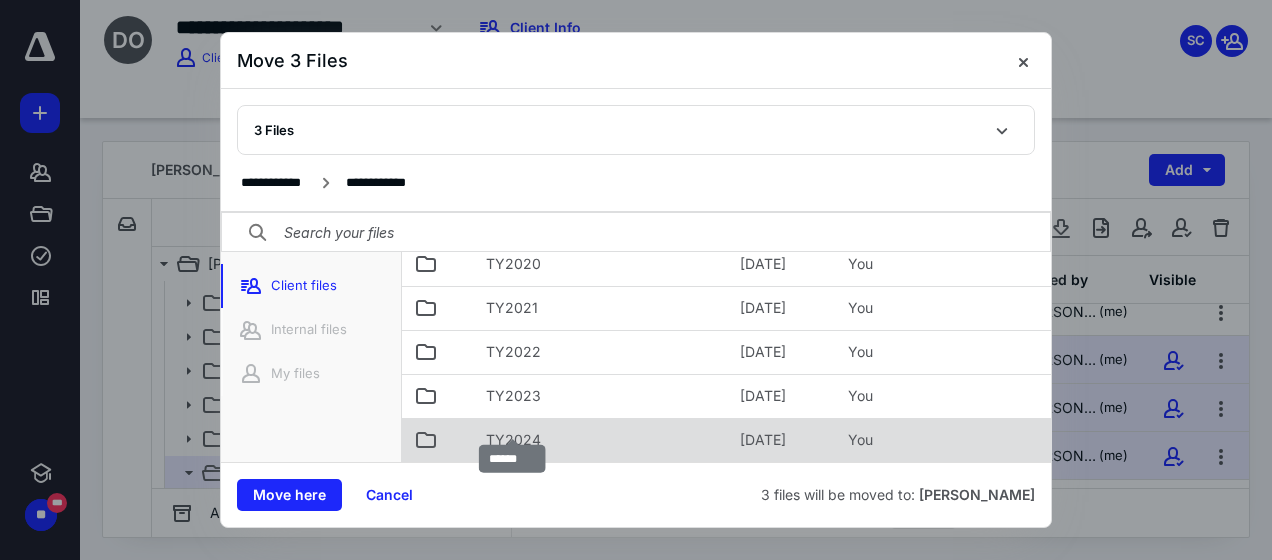 click on "TY2024" at bounding box center [513, 440] 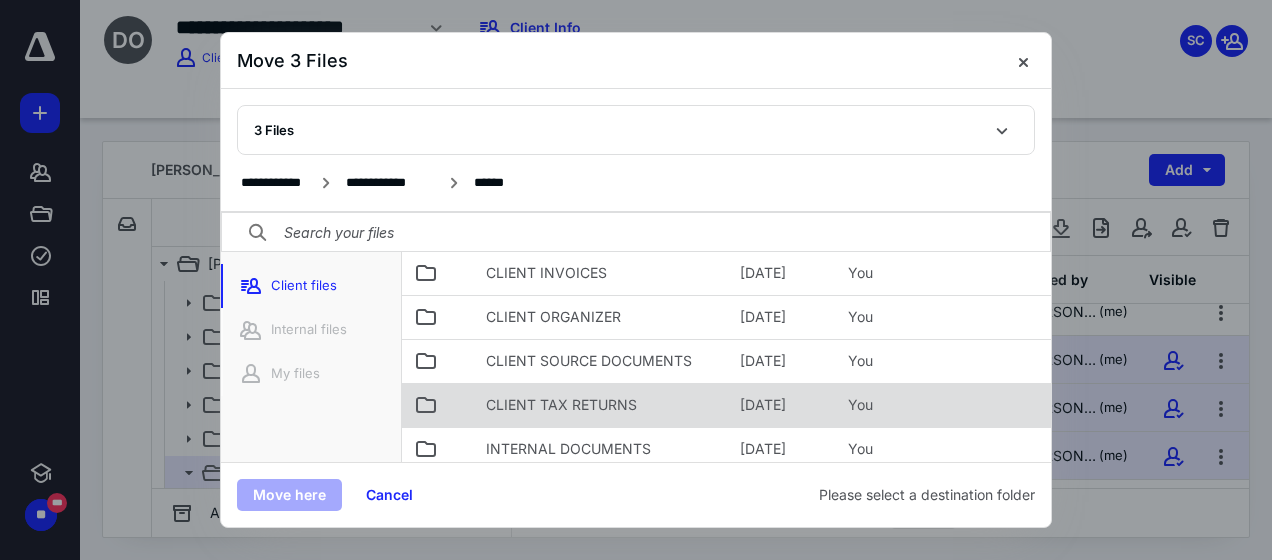 scroll, scrollTop: 202, scrollLeft: 0, axis: vertical 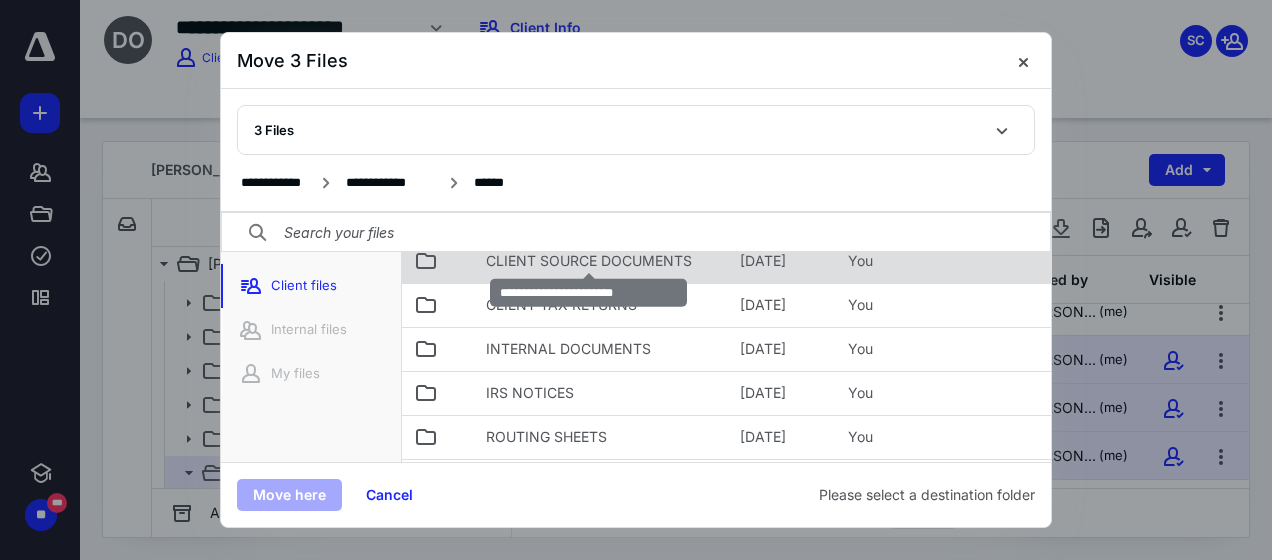 click on "CLIENT SOURCE DOCUMENTS" at bounding box center (589, 261) 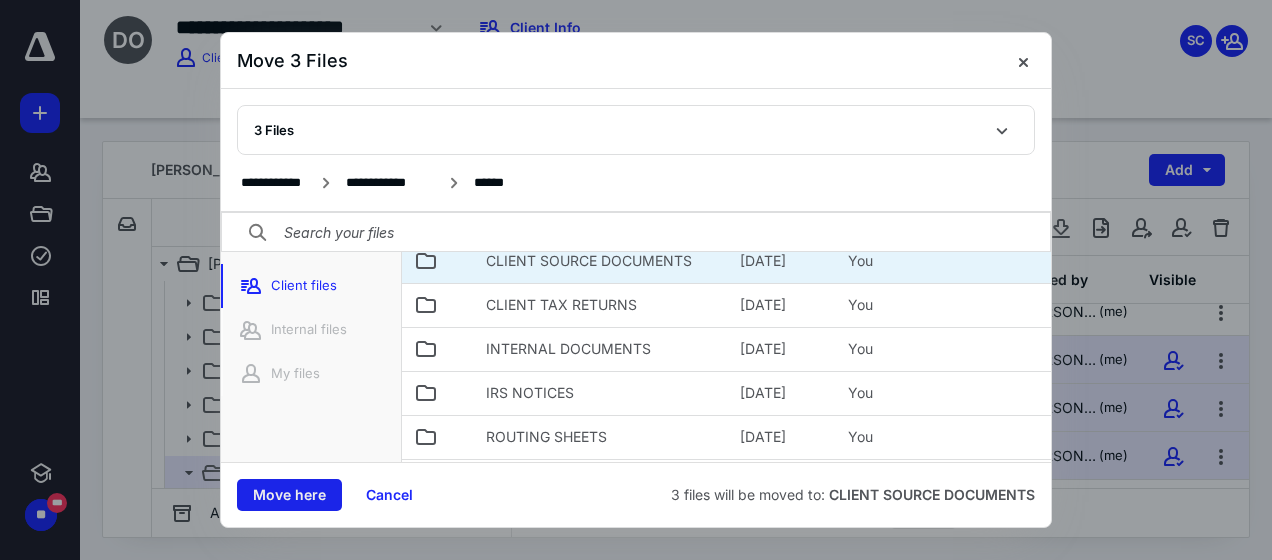 click on "Move here" at bounding box center [289, 495] 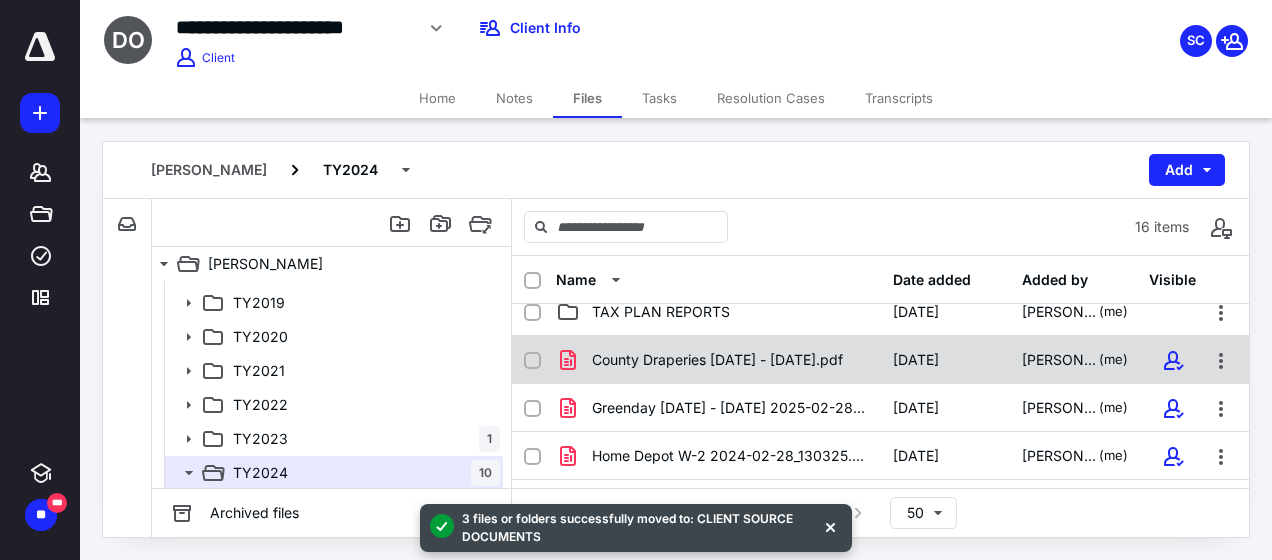 click 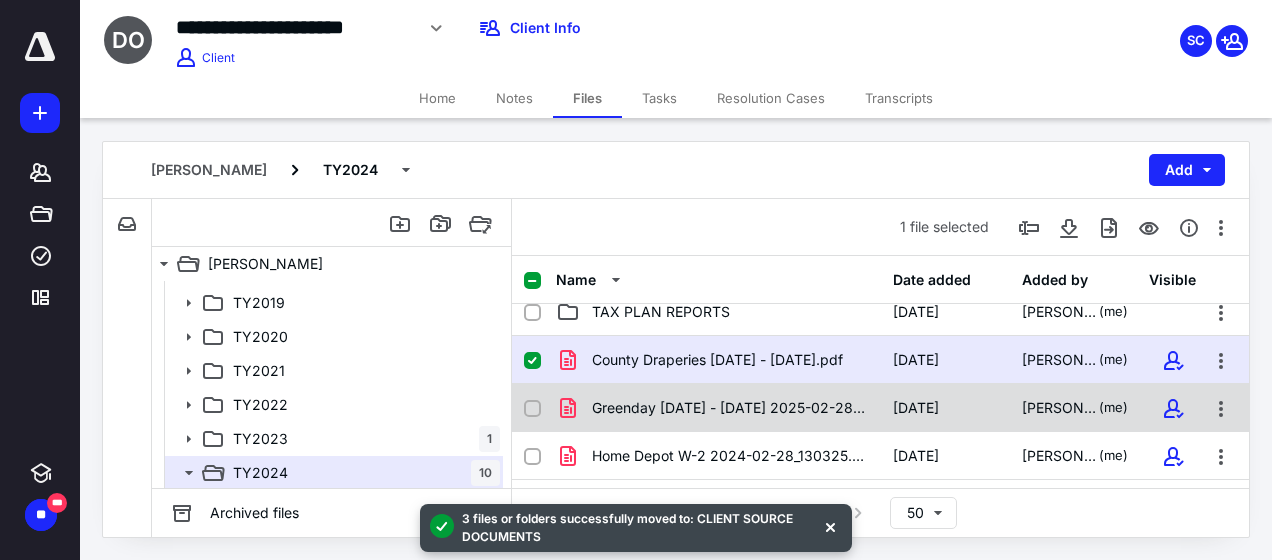 click 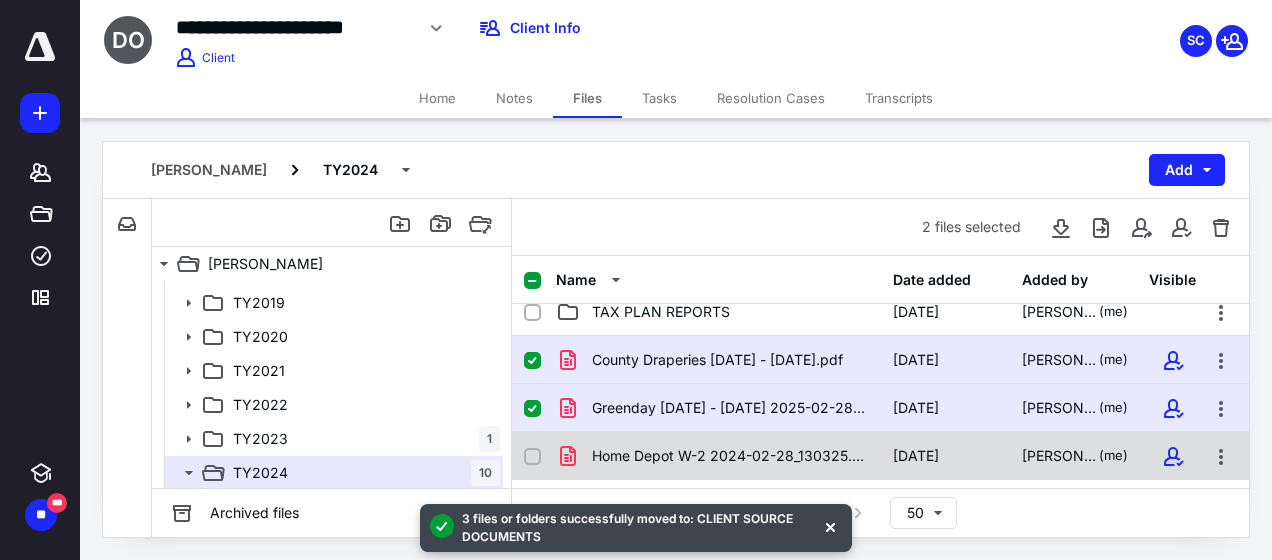 click at bounding box center [532, 457] 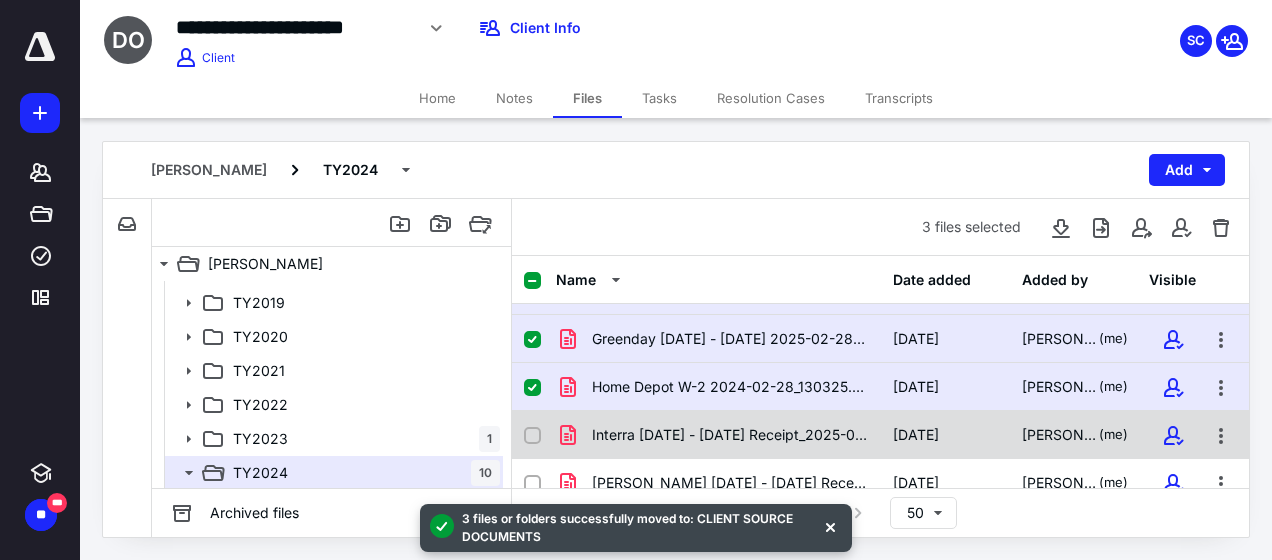 scroll, scrollTop: 500, scrollLeft: 0, axis: vertical 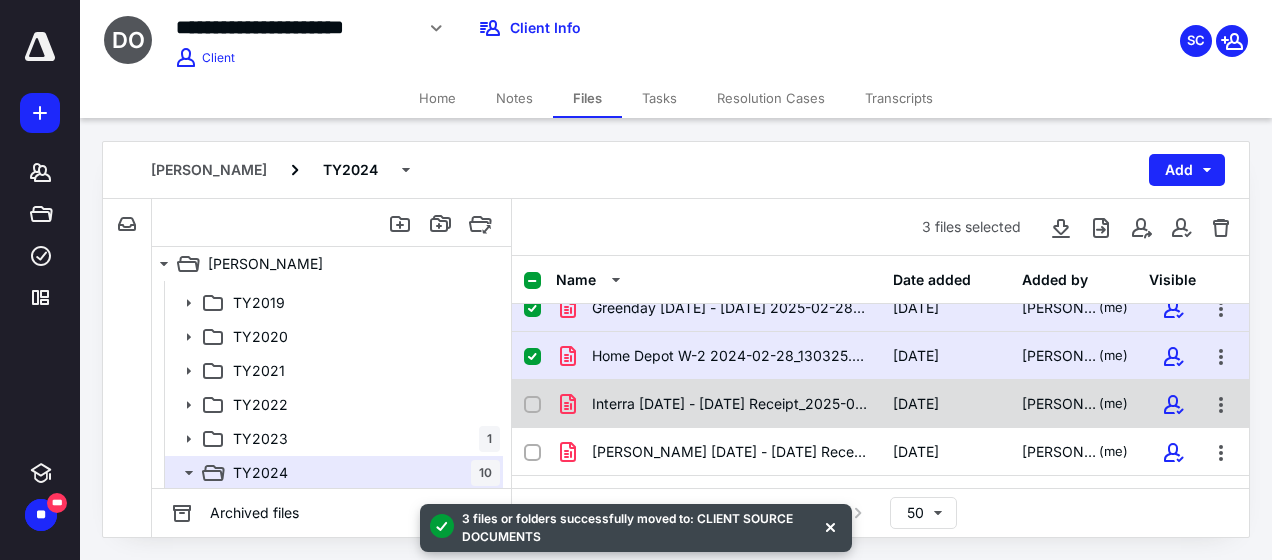 click at bounding box center (532, 405) 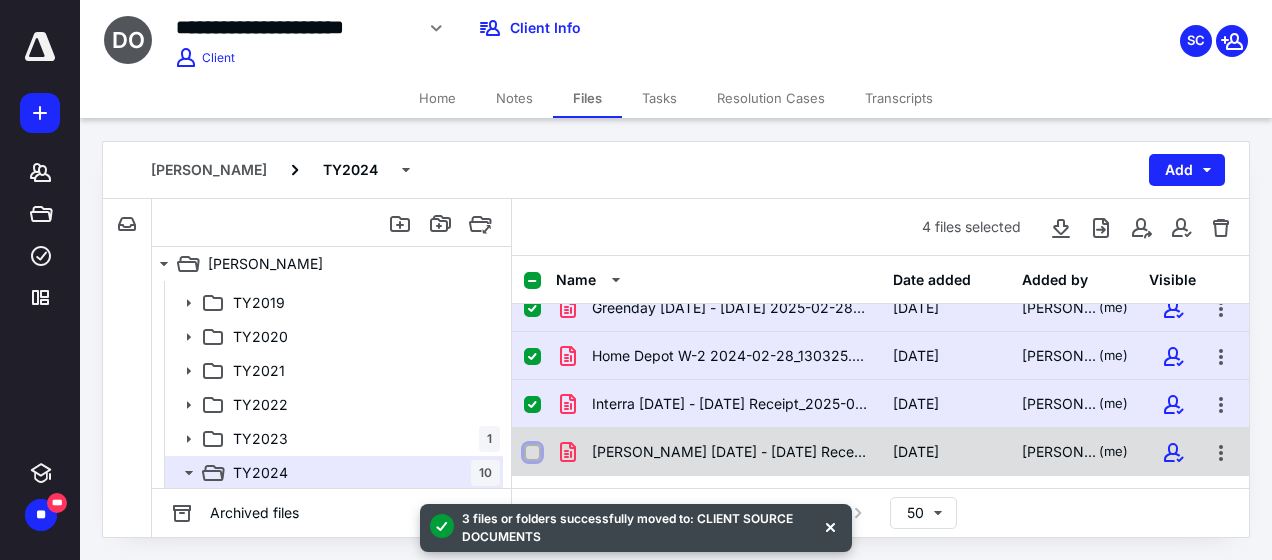 click at bounding box center (532, 453) 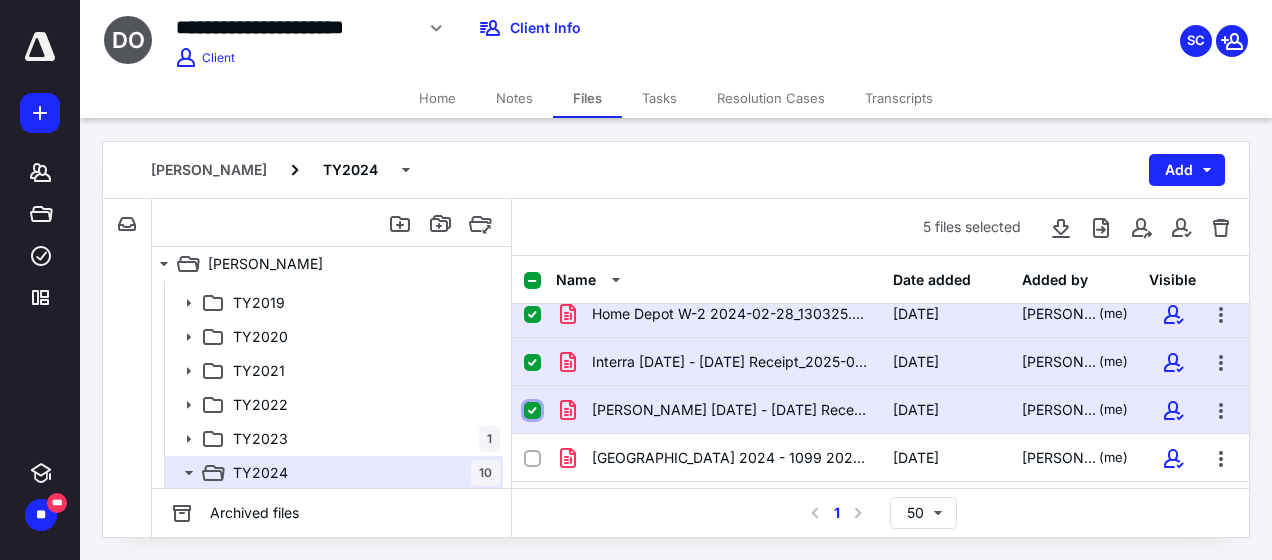 scroll, scrollTop: 577, scrollLeft: 0, axis: vertical 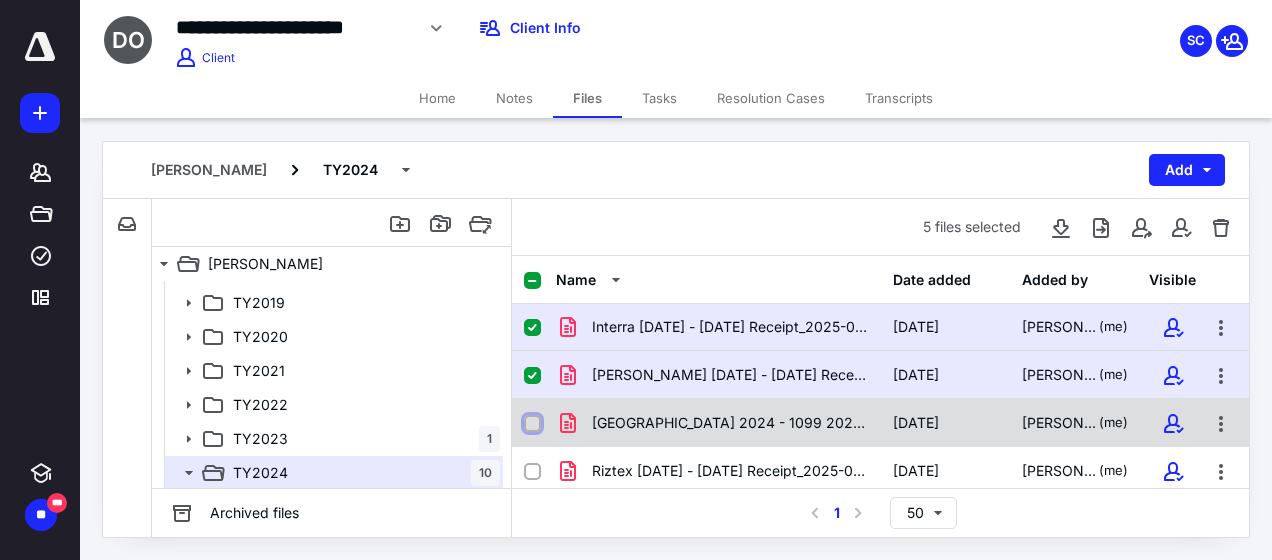 click at bounding box center [532, 424] 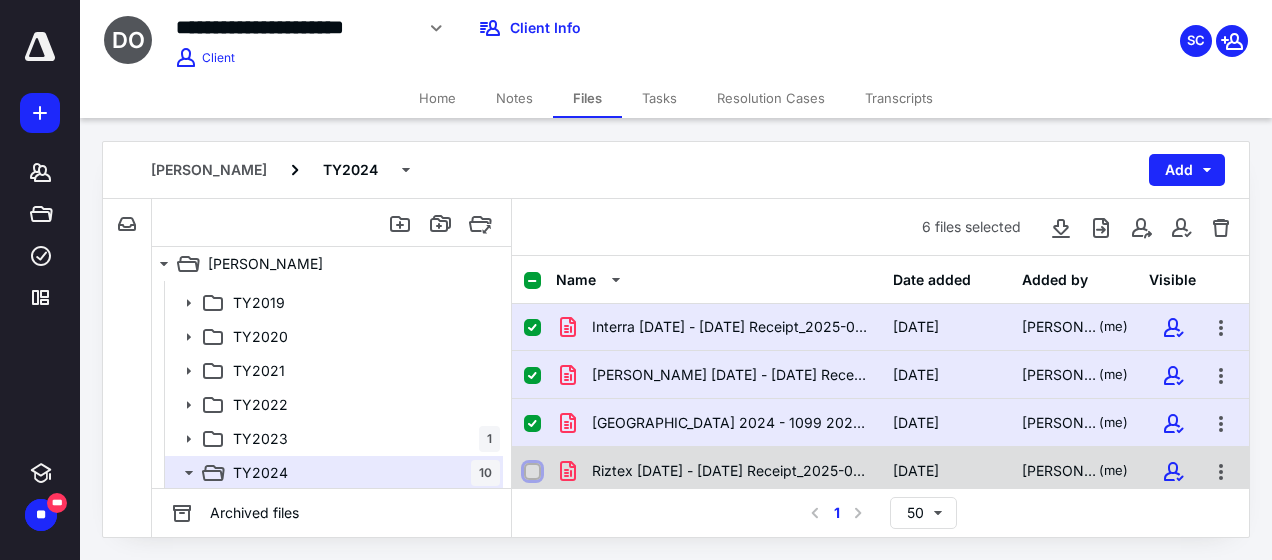 click at bounding box center (532, 472) 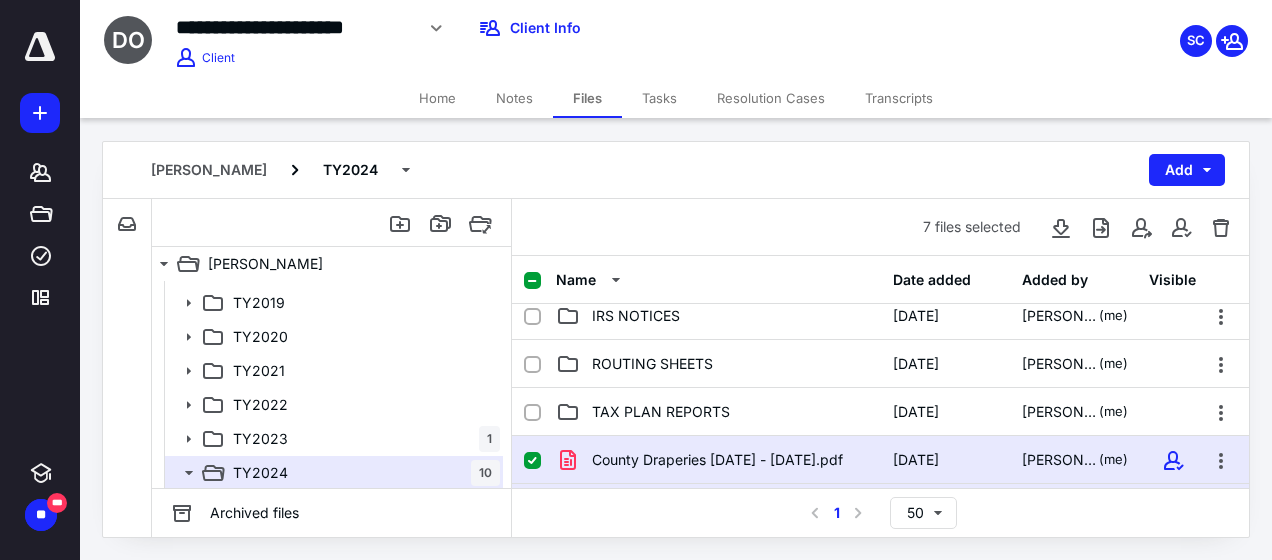 scroll, scrollTop: 577, scrollLeft: 0, axis: vertical 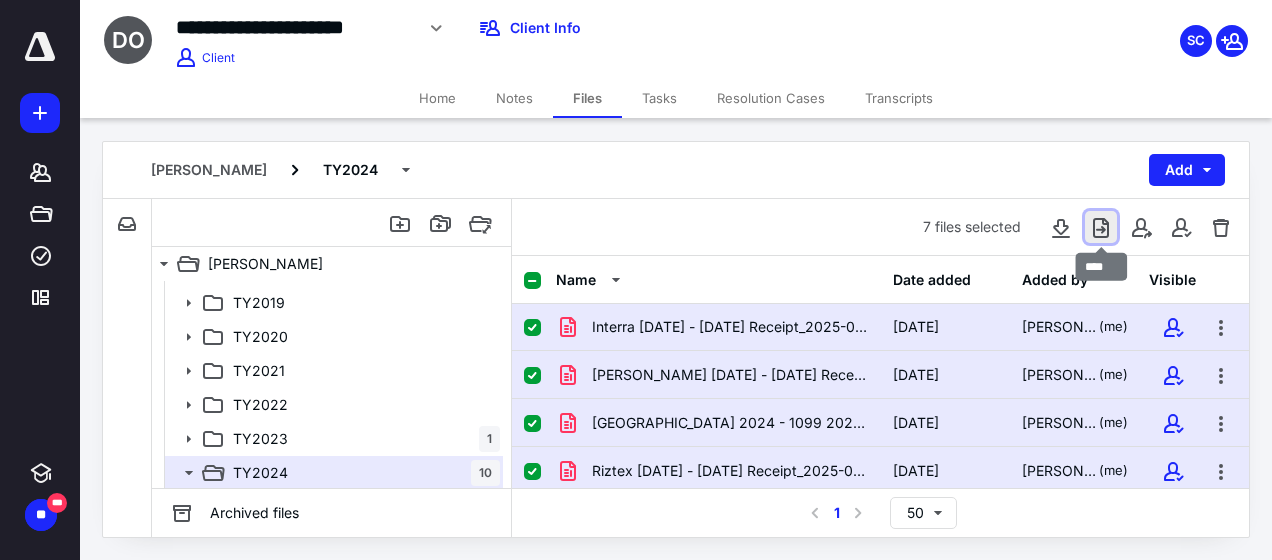 click at bounding box center (1101, 227) 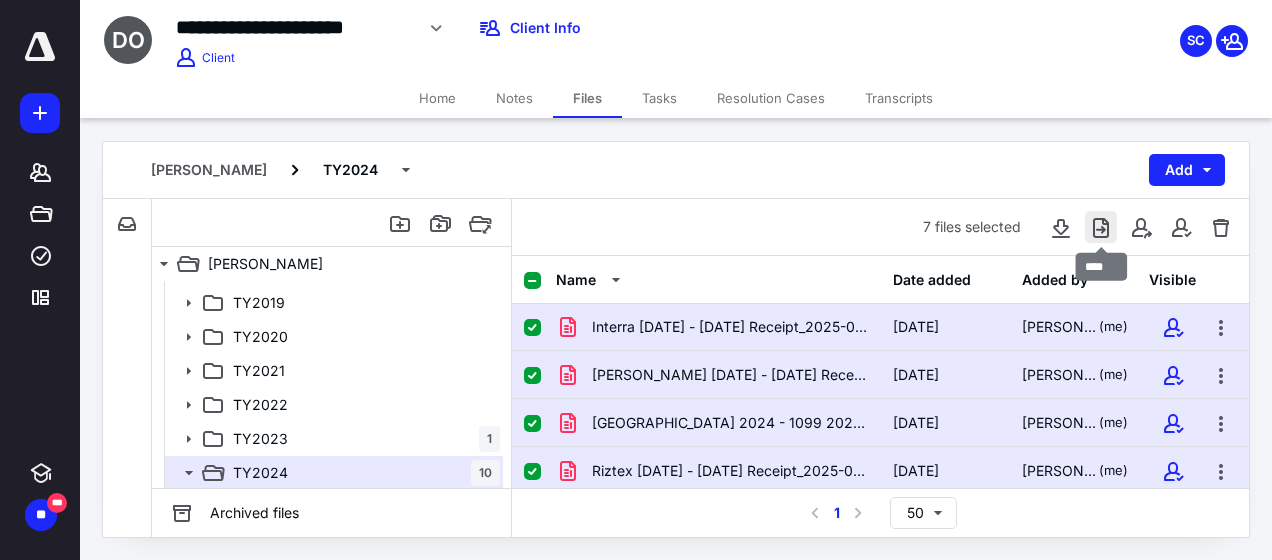 checkbox on "true" 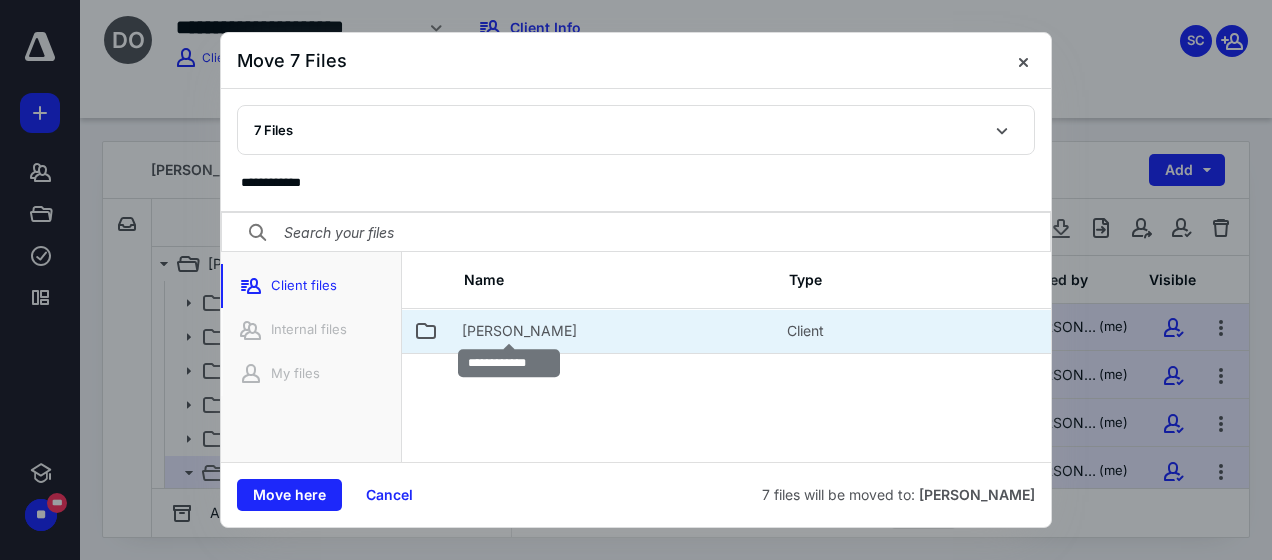 click on "DAVID OLIVER" at bounding box center (519, 331) 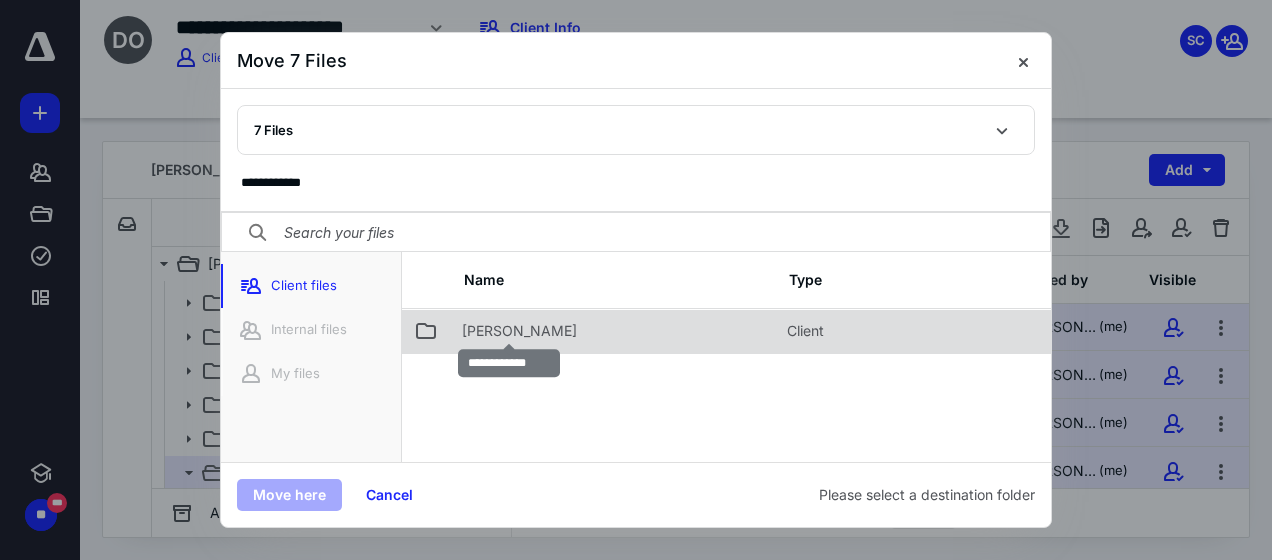 click on "DAVID OLIVER" at bounding box center (519, 331) 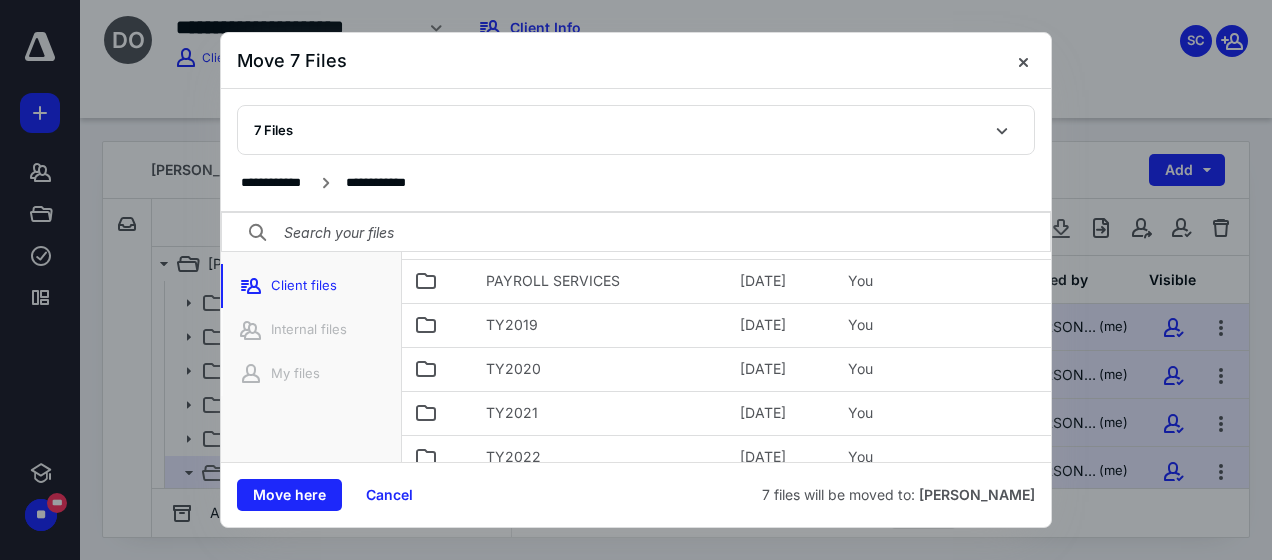 scroll, scrollTop: 212, scrollLeft: 0, axis: vertical 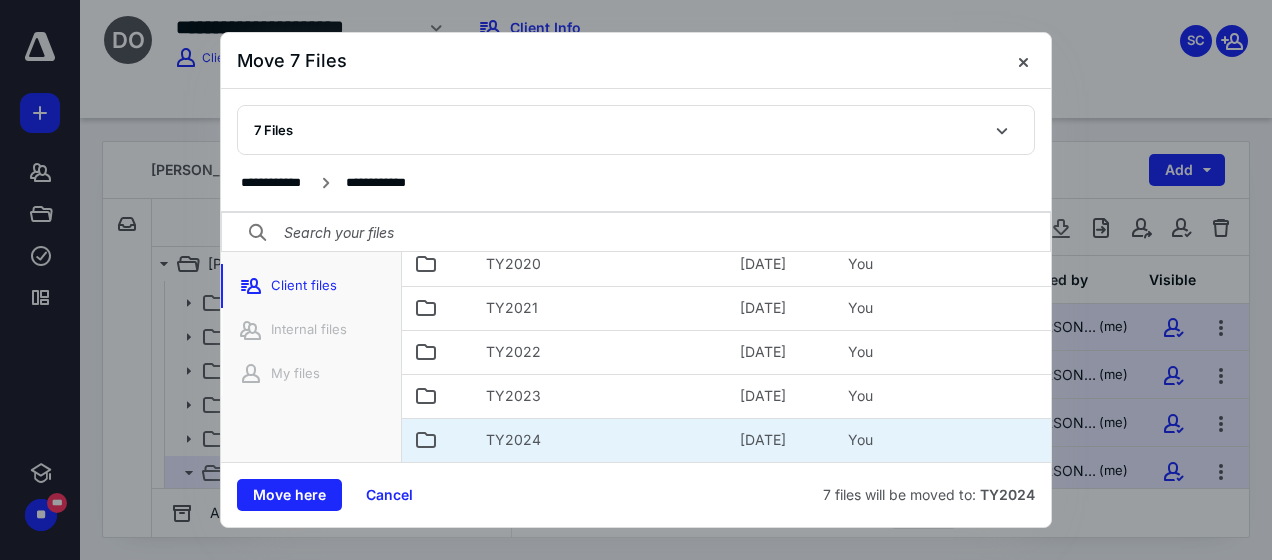 click on "TY2024" at bounding box center [601, 440] 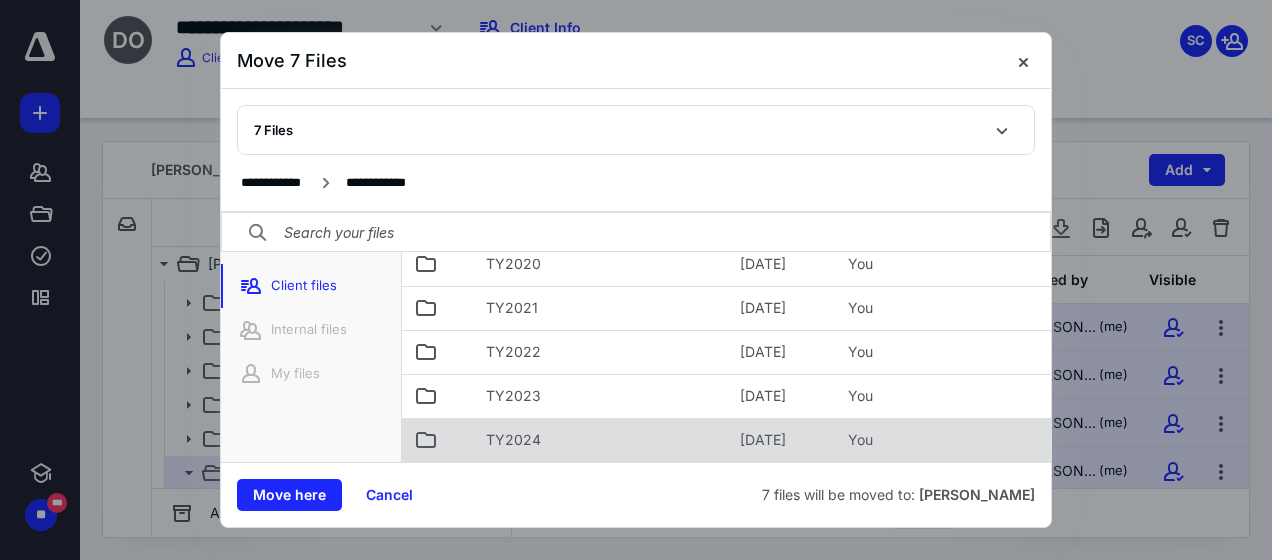 click on "TY2024" at bounding box center [601, 440] 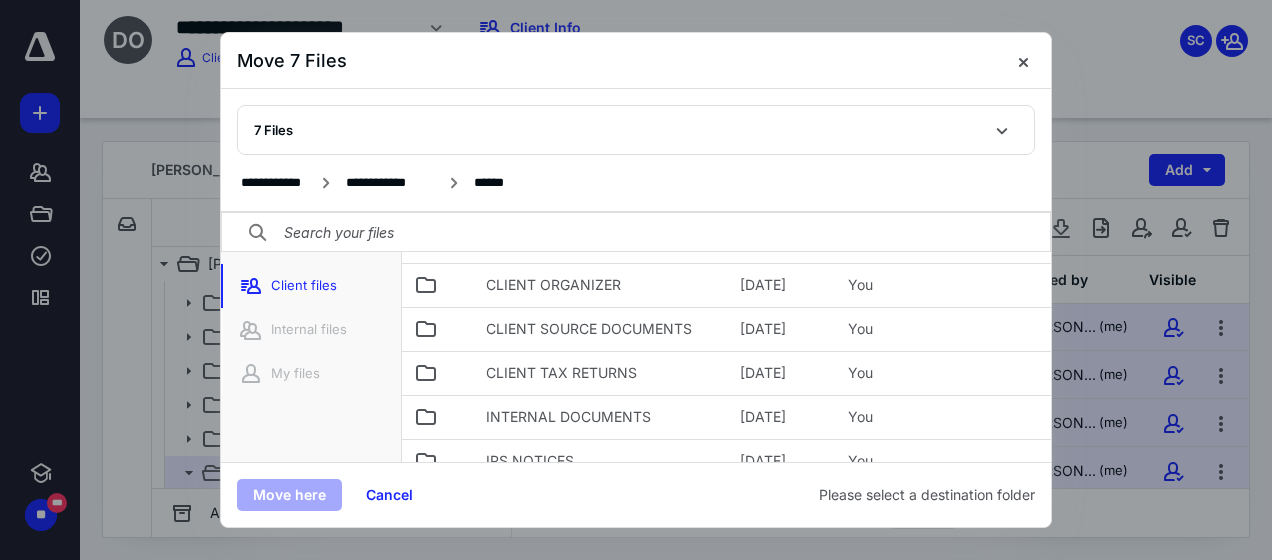 scroll, scrollTop: 102, scrollLeft: 0, axis: vertical 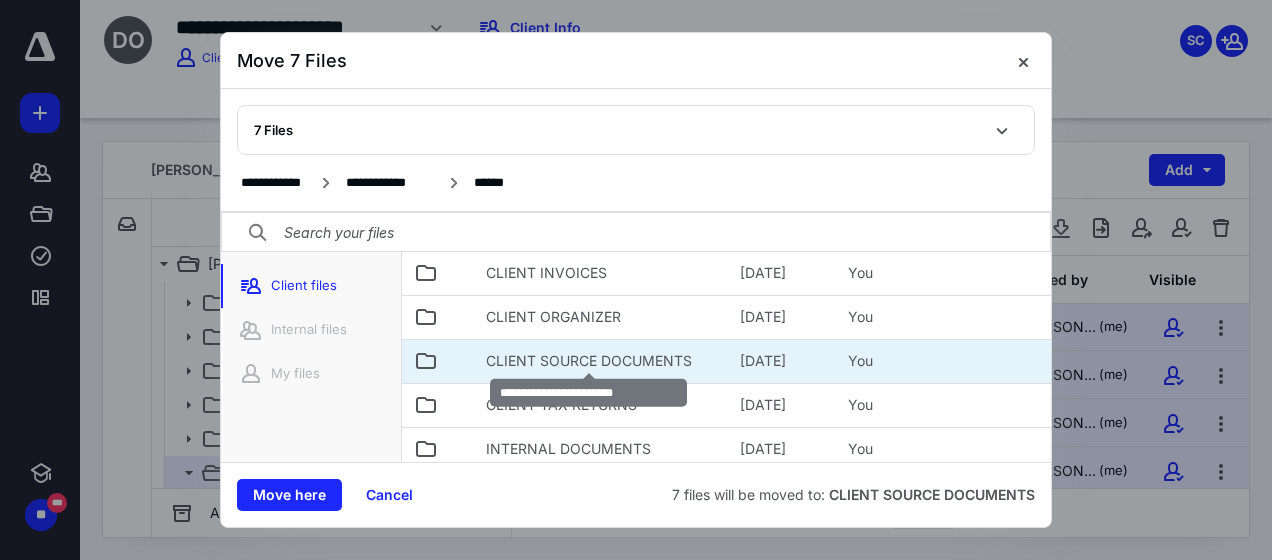 click on "CLIENT SOURCE DOCUMENTS" at bounding box center (589, 361) 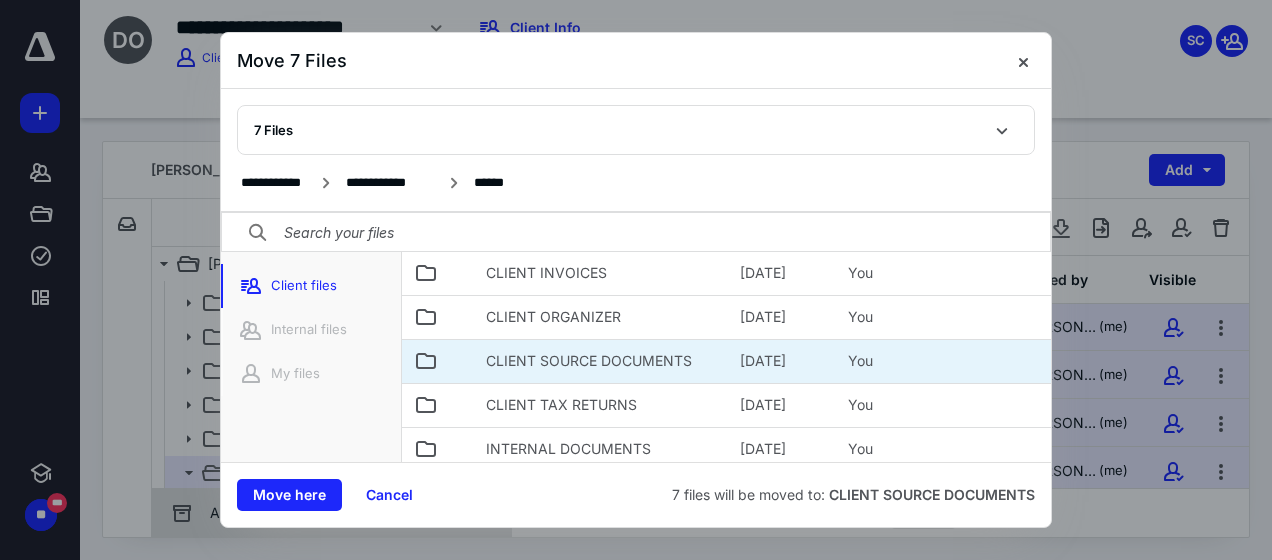 click on "Move here" at bounding box center (289, 495) 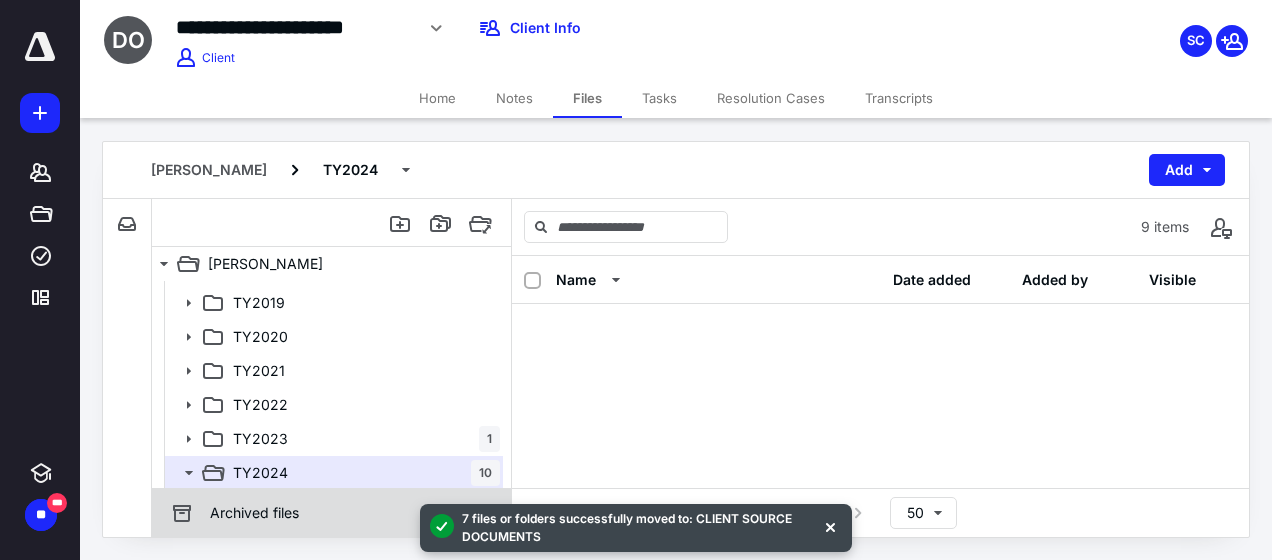 scroll, scrollTop: 544, scrollLeft: 0, axis: vertical 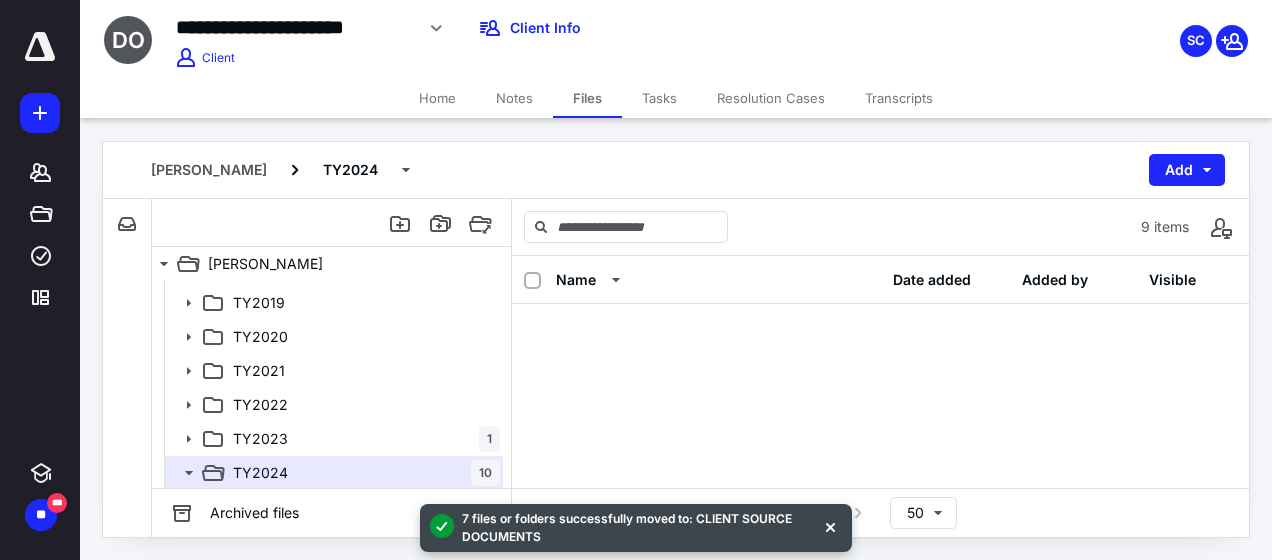 click at bounding box center [880, 342] 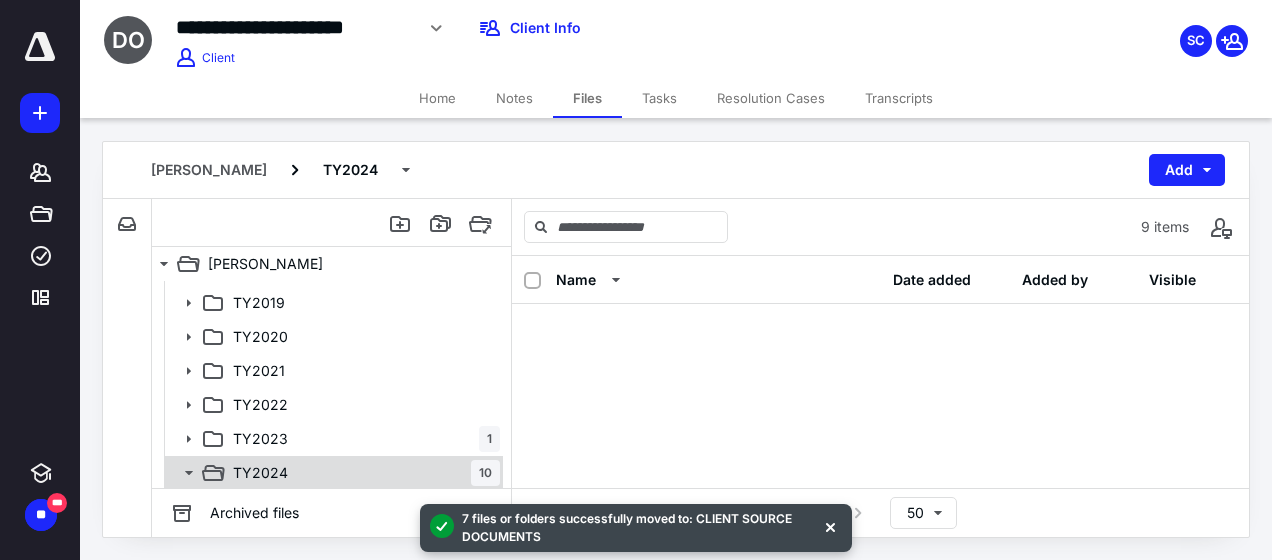 click on "TY2024 10" at bounding box center (362, 473) 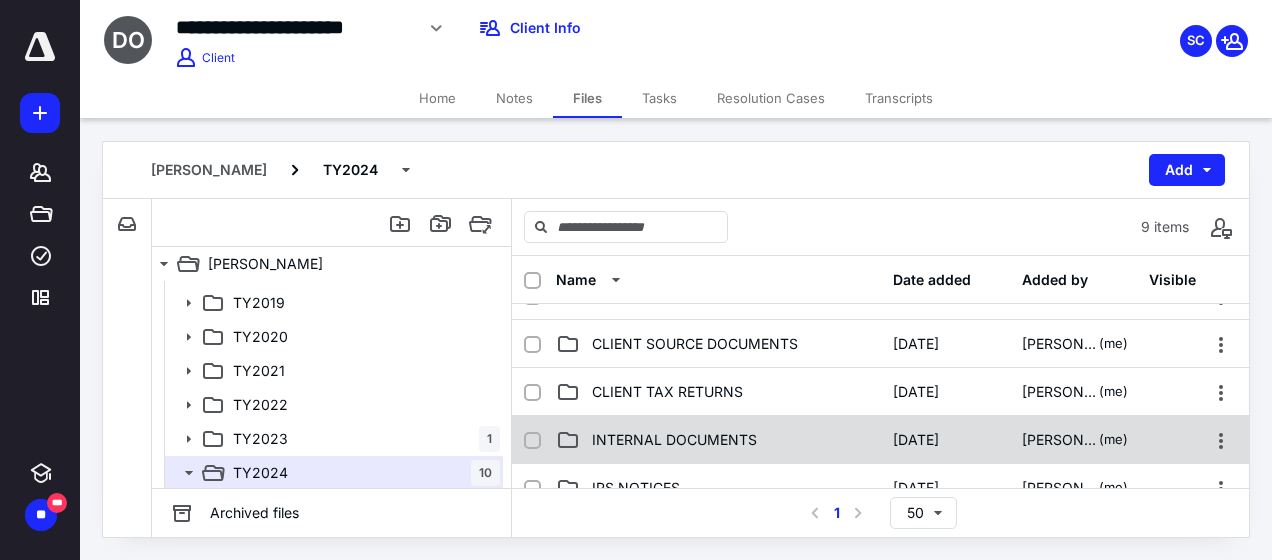 scroll, scrollTop: 100, scrollLeft: 0, axis: vertical 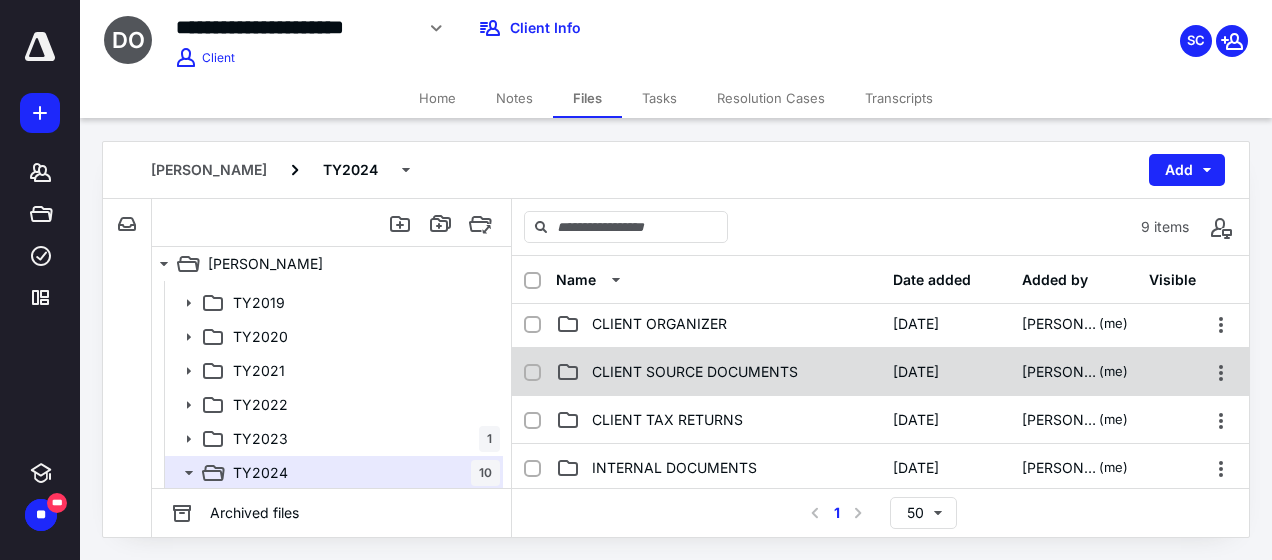 click on "CLIENT SOURCE DOCUMENTS" at bounding box center [695, 372] 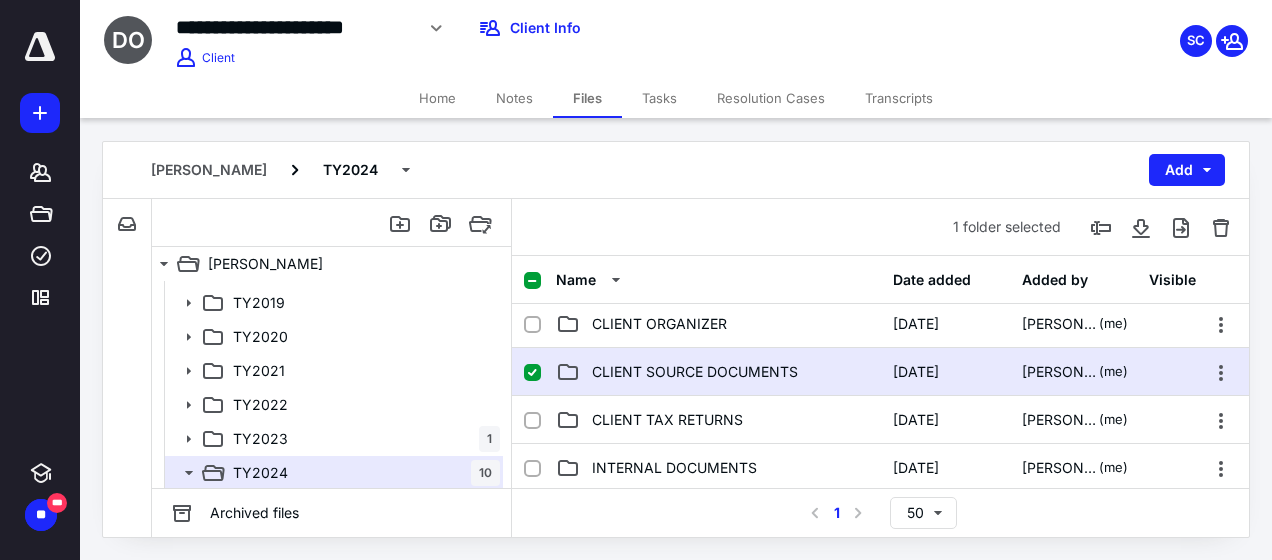 click on "CLIENT SOURCE DOCUMENTS" at bounding box center (695, 372) 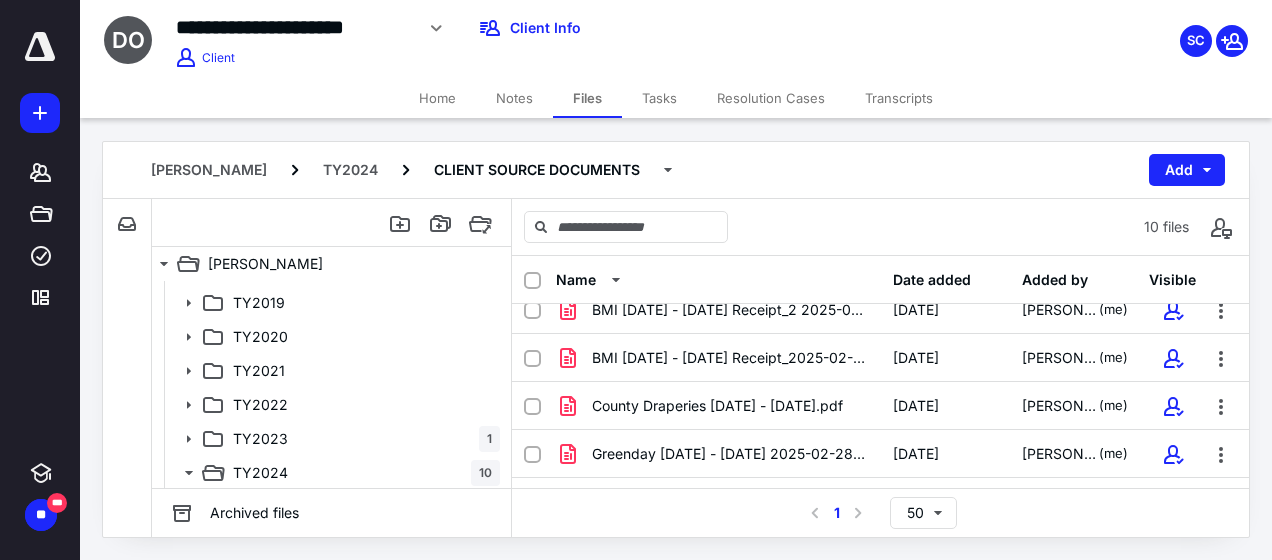 scroll, scrollTop: 0, scrollLeft: 0, axis: both 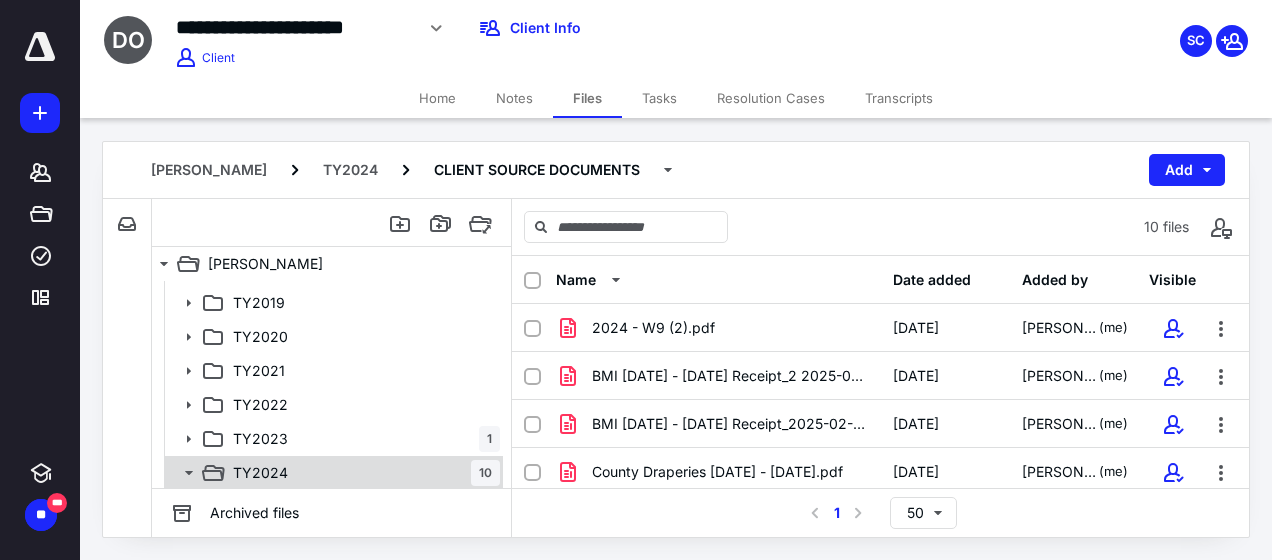click on "TY2024 10" at bounding box center (362, 473) 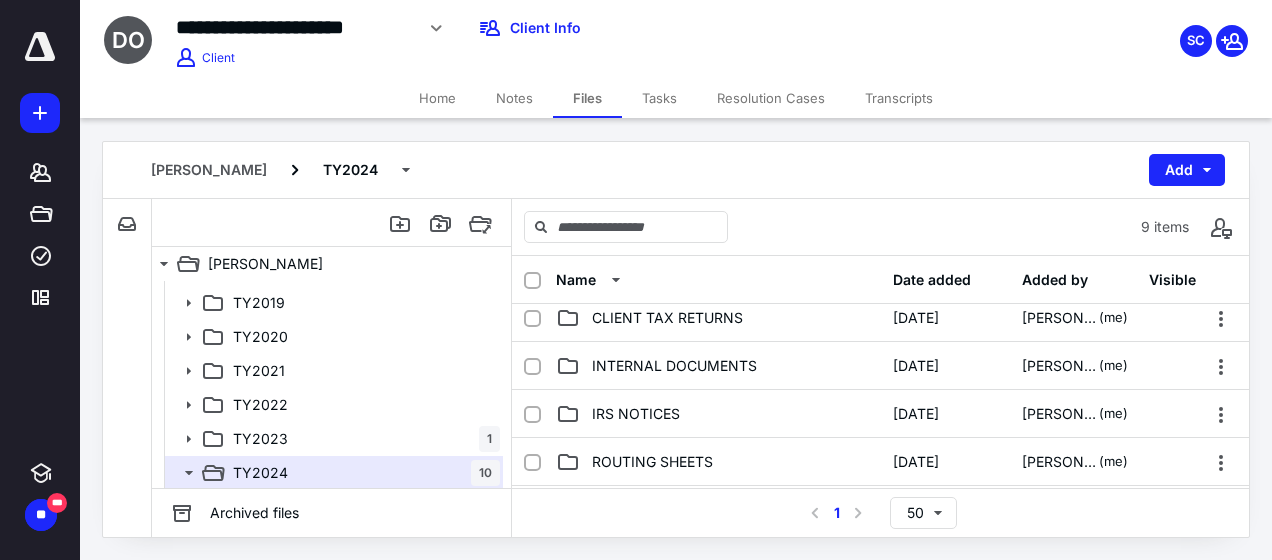 scroll, scrollTop: 0, scrollLeft: 0, axis: both 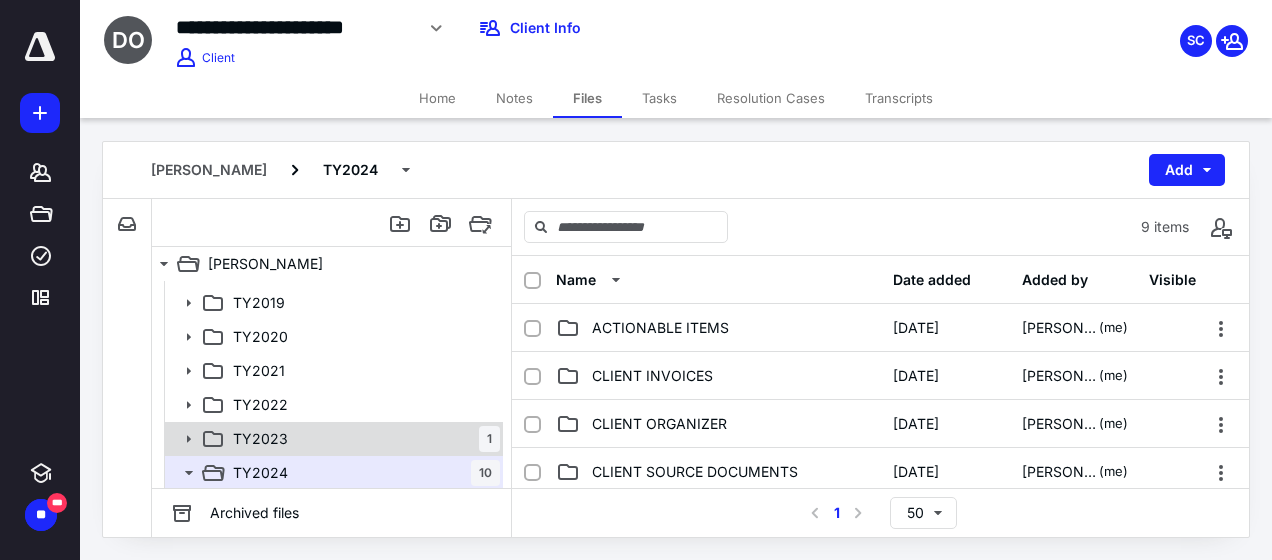 click on "TY2023 1" at bounding box center (362, 439) 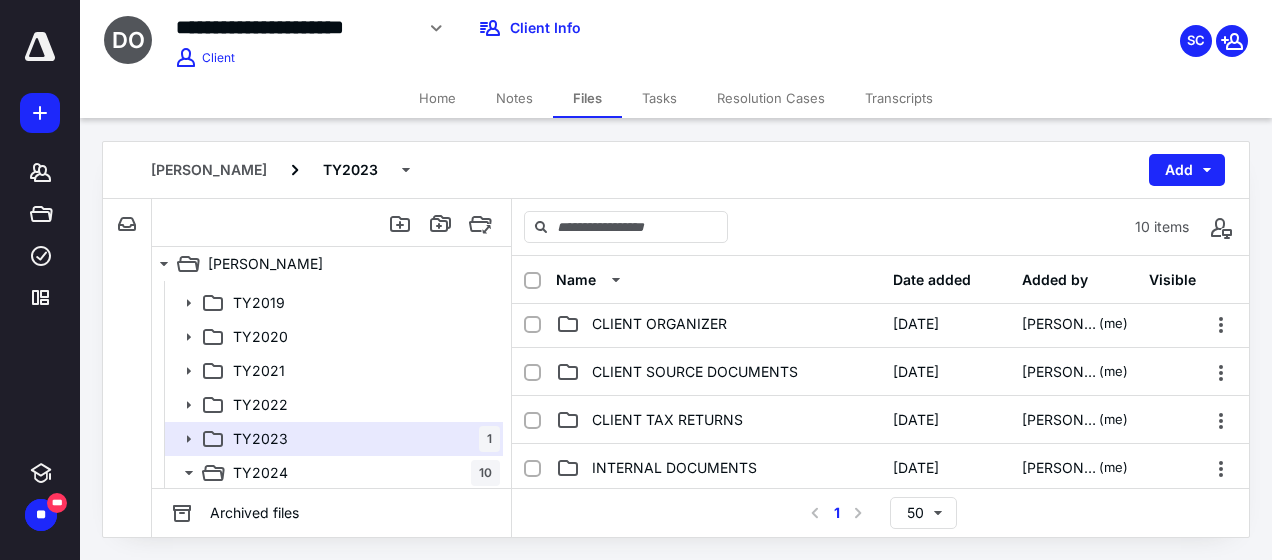 scroll, scrollTop: 0, scrollLeft: 0, axis: both 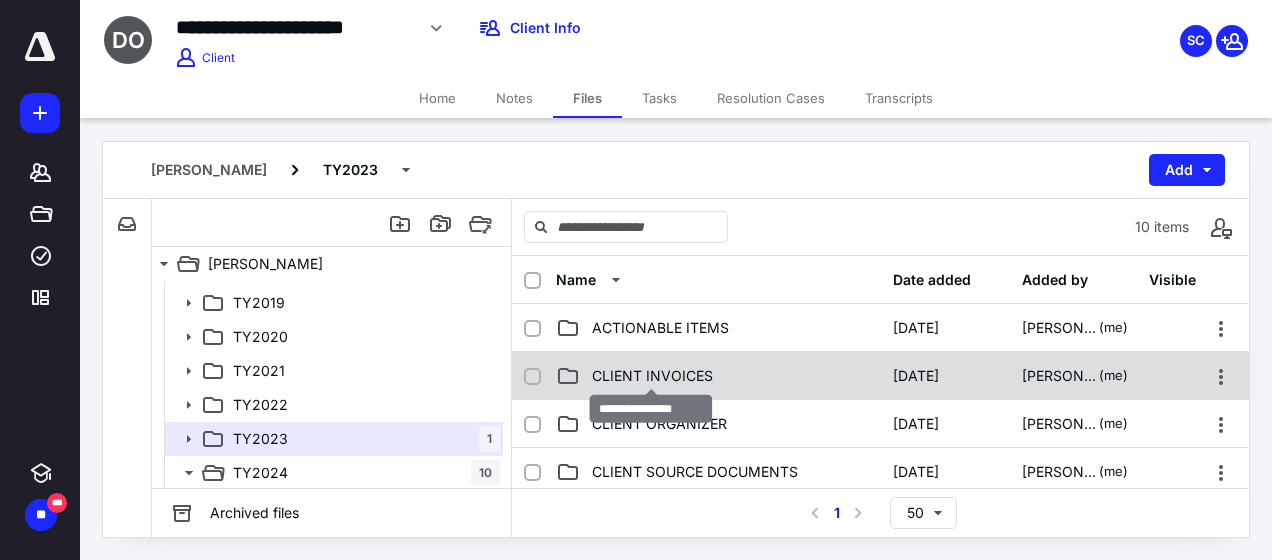 click on "CLIENT INVOICES" at bounding box center [652, 376] 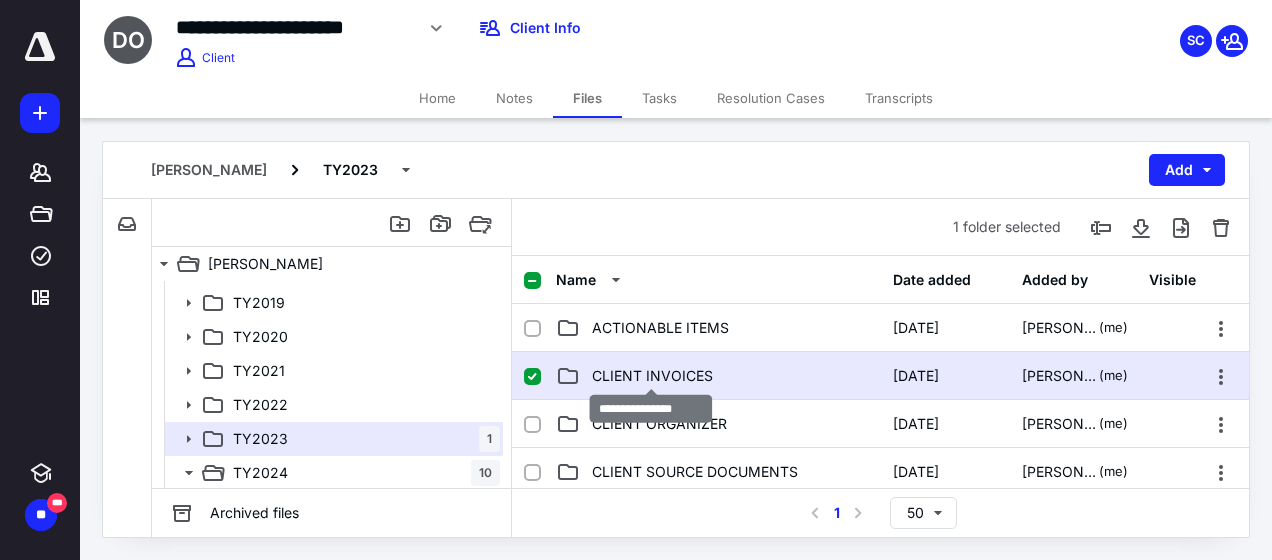 click on "CLIENT INVOICES" at bounding box center [652, 376] 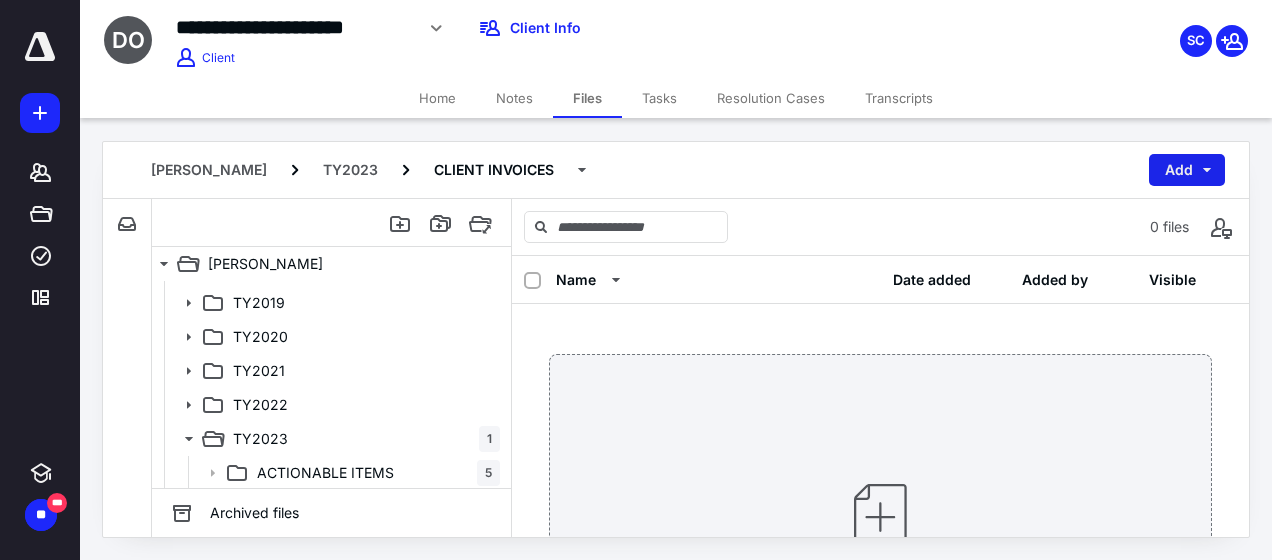 click on "Add" at bounding box center (1187, 170) 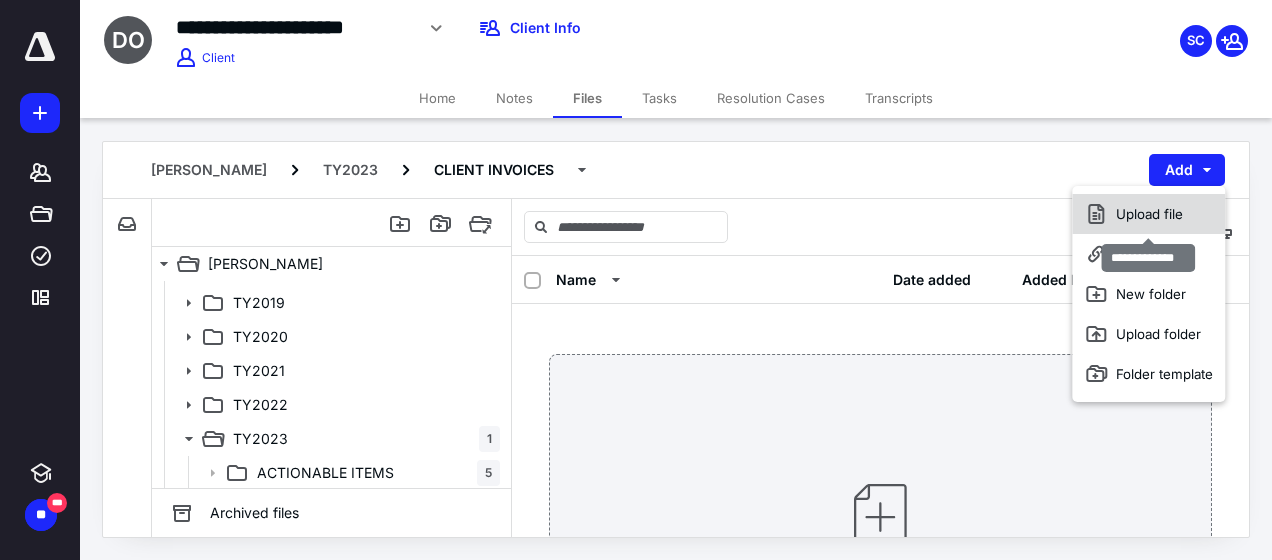 click on "Upload file" at bounding box center (1148, 214) 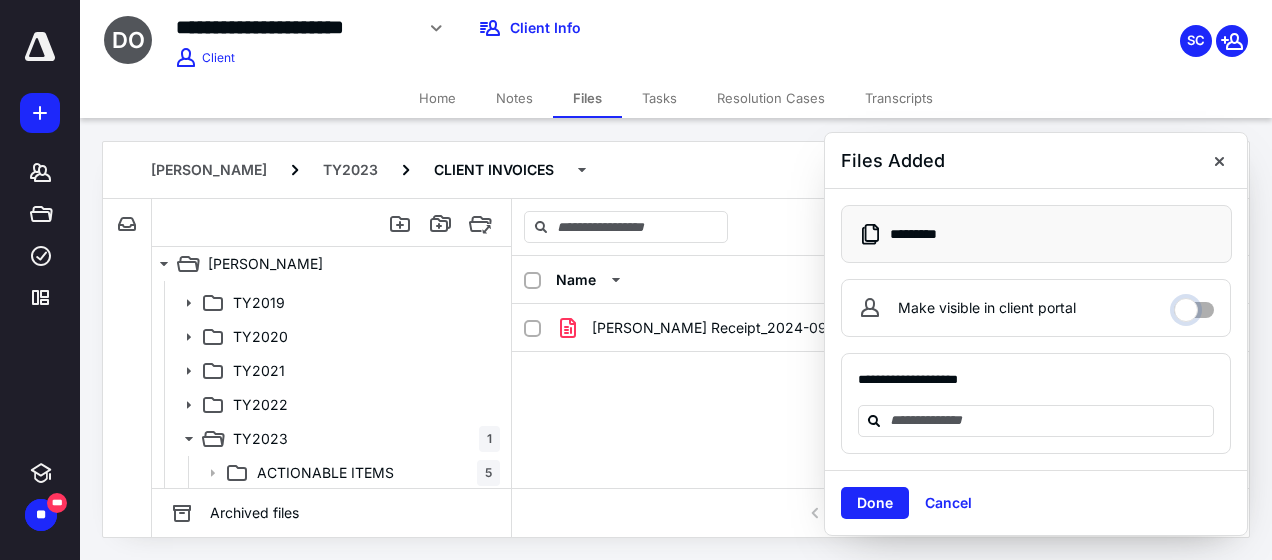 click on "Make visible in client portal" at bounding box center [1194, 305] 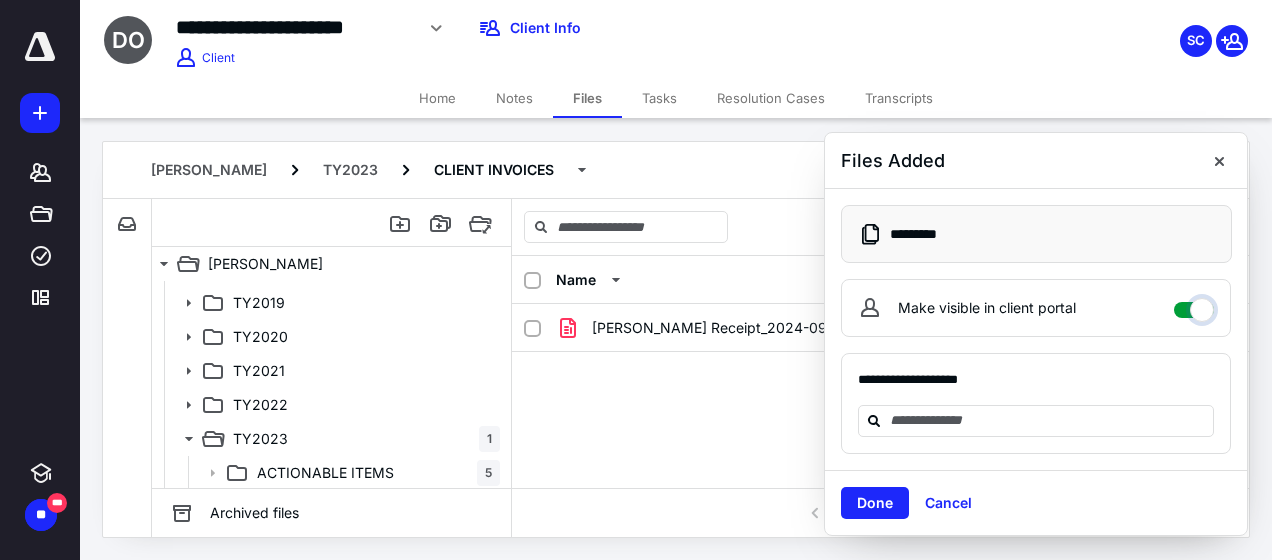 checkbox on "****" 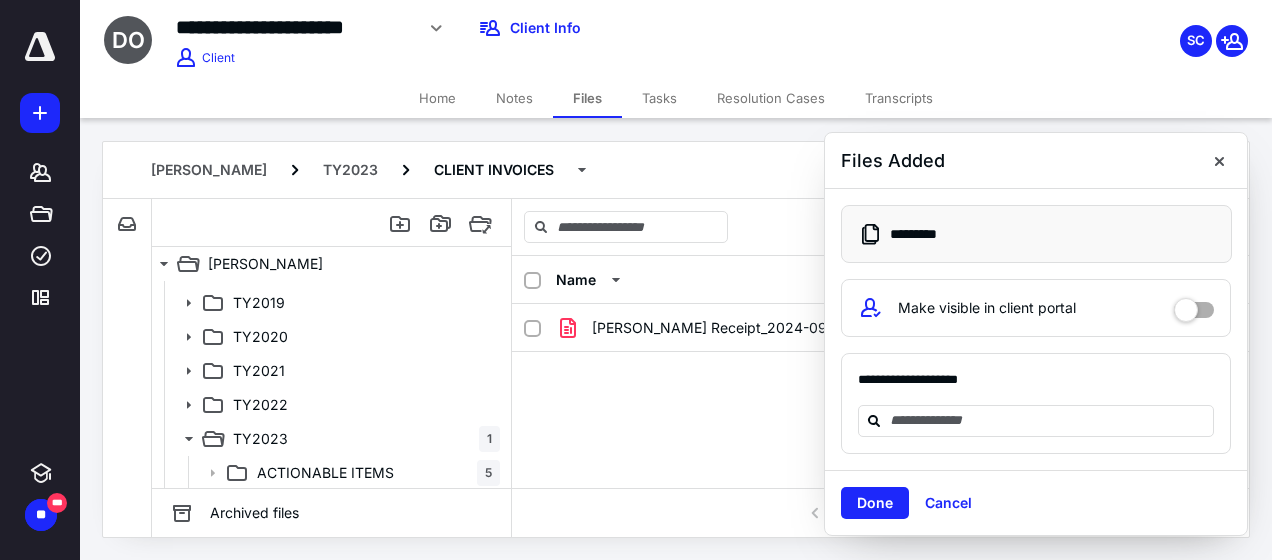 drag, startPoint x: 884, startPoint y: 504, endPoint x: 798, endPoint y: 470, distance: 92.47703 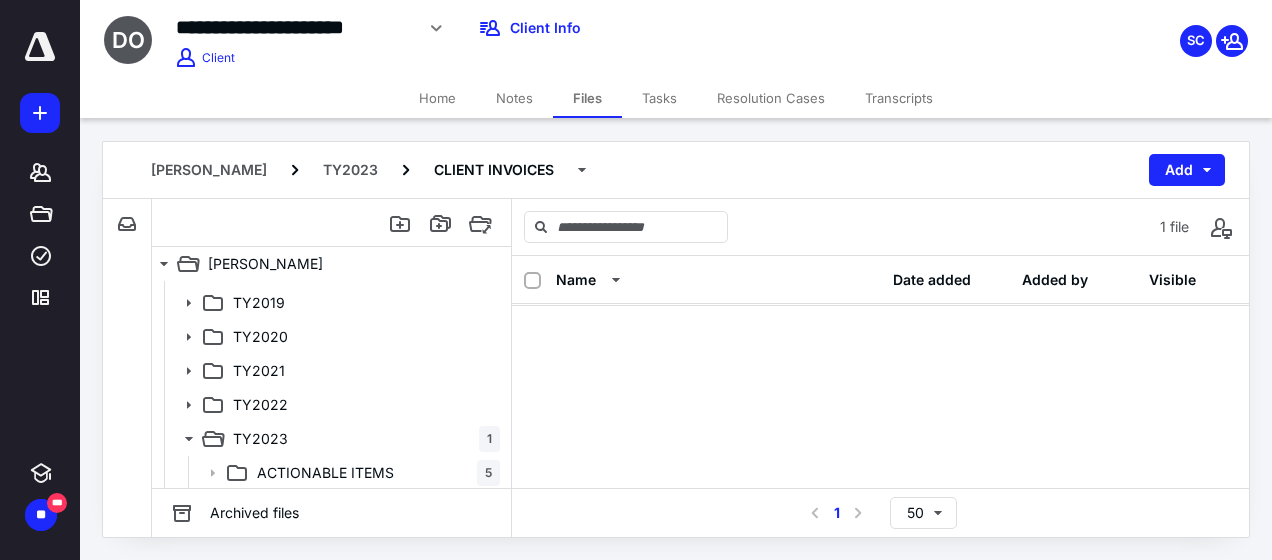 scroll, scrollTop: 0, scrollLeft: 0, axis: both 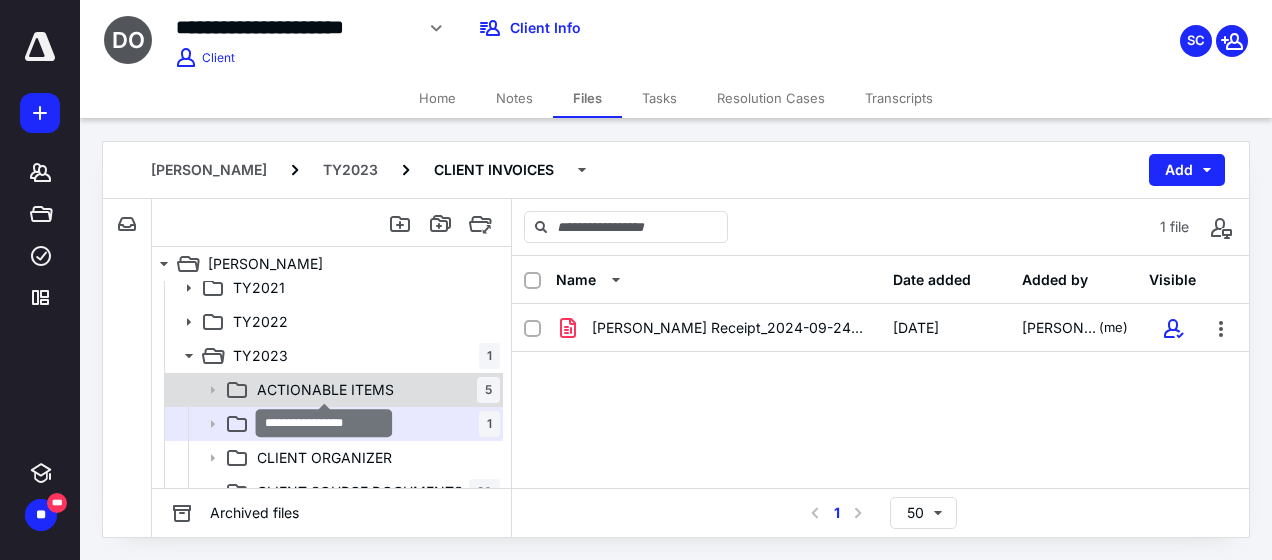 click on "ACTIONABLE ITEMS" at bounding box center [325, 390] 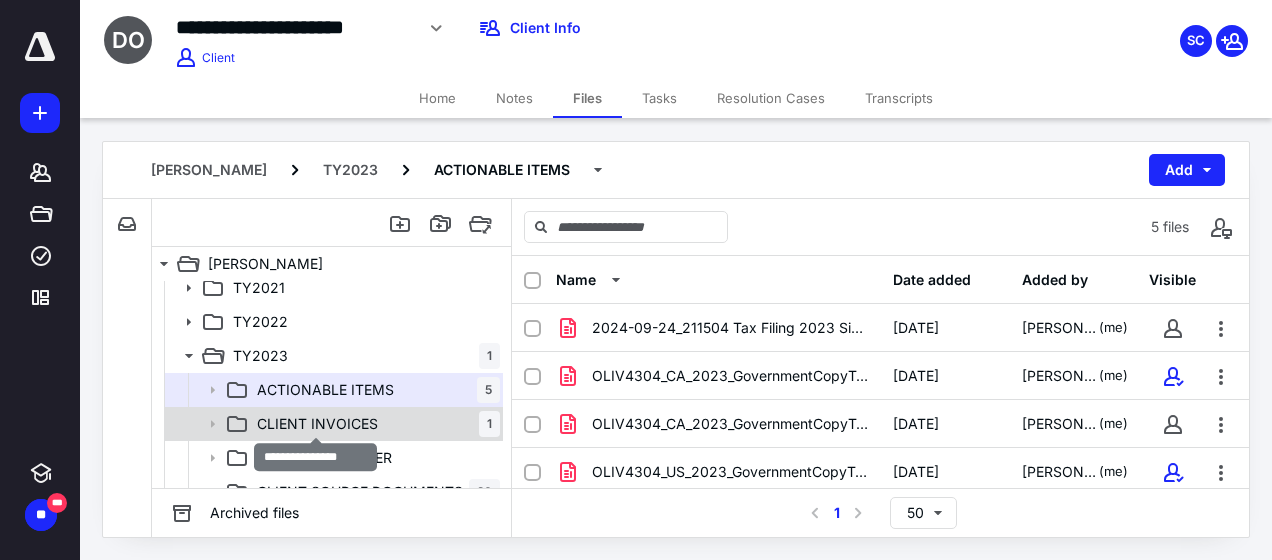 click on "CLIENT INVOICES" at bounding box center (317, 424) 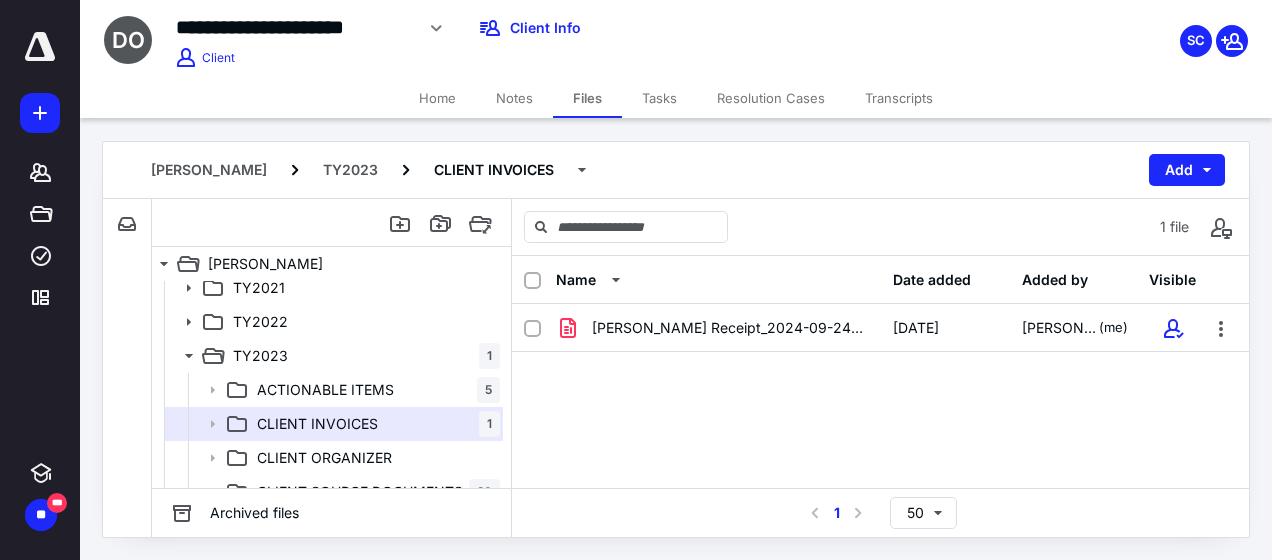click on "B. Riley Receipt_2024-09-24_212126 2023 Tax Year.pdf 7/11/2025 Steven Weitz, Sophia Parzyck  and Caroline Carbone  (me)" at bounding box center [880, 454] 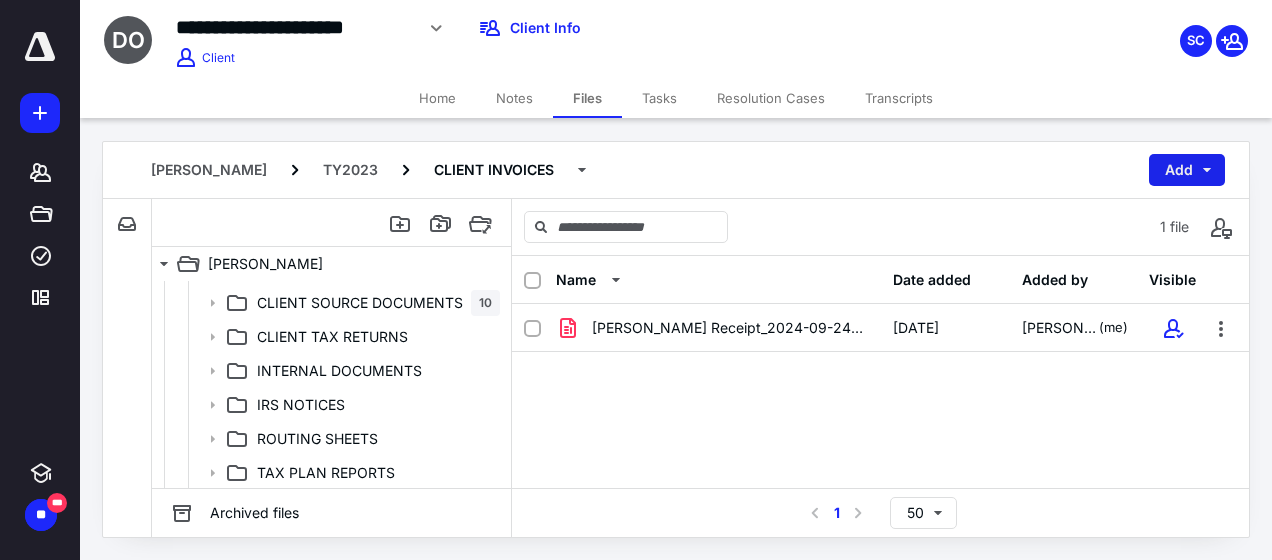 scroll, scrollTop: 635, scrollLeft: 0, axis: vertical 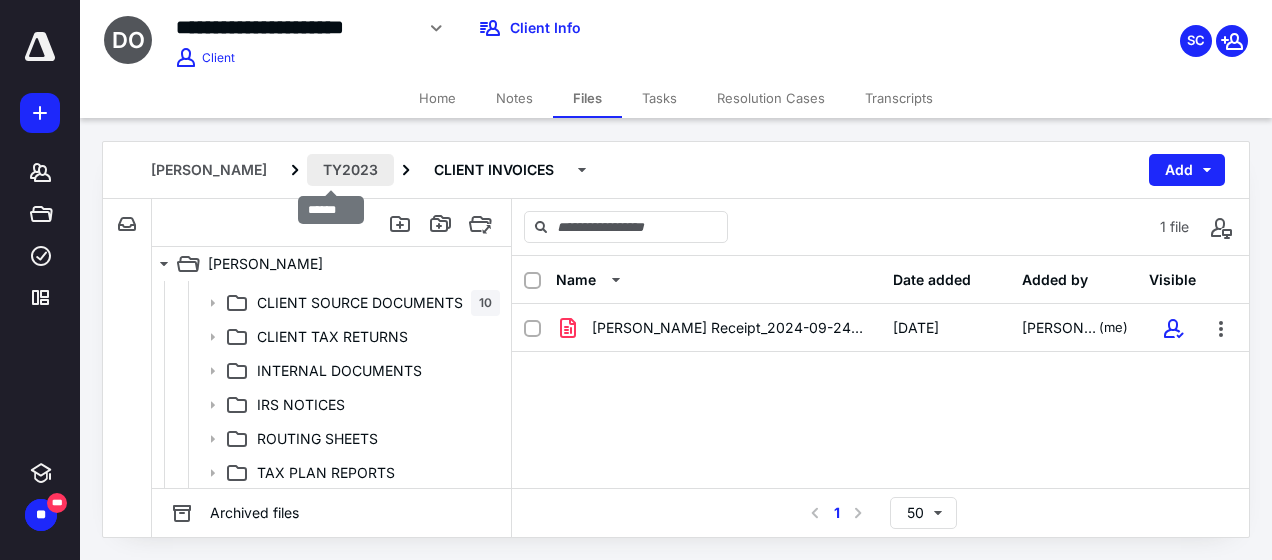 click on "TY2023" at bounding box center (350, 170) 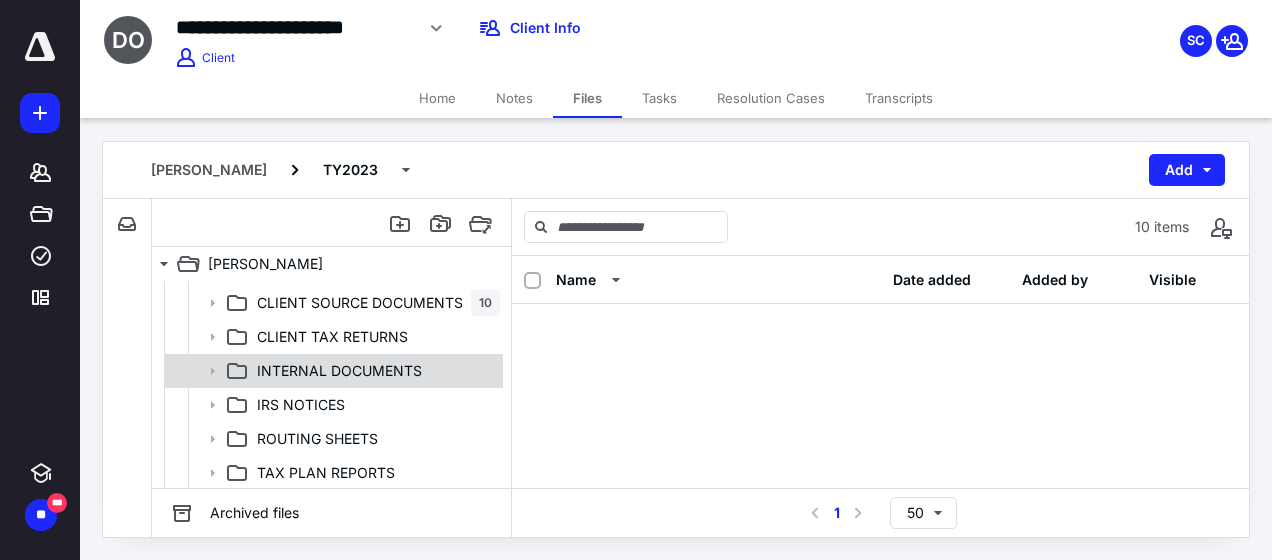 scroll, scrollTop: 543, scrollLeft: 0, axis: vertical 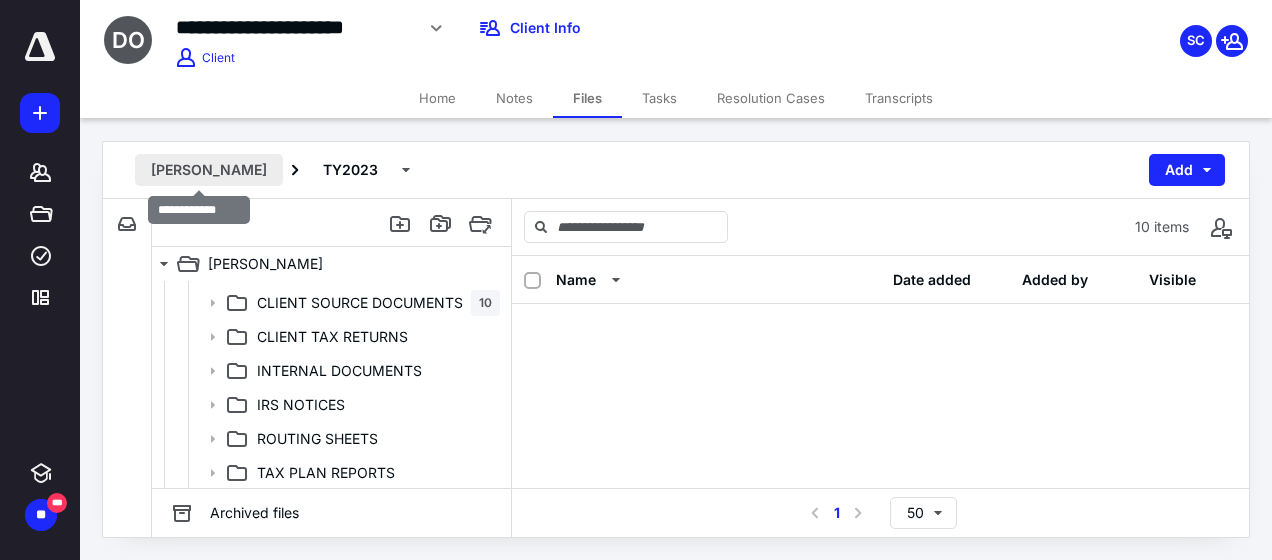 click on "DAVID OLIVER" at bounding box center (209, 170) 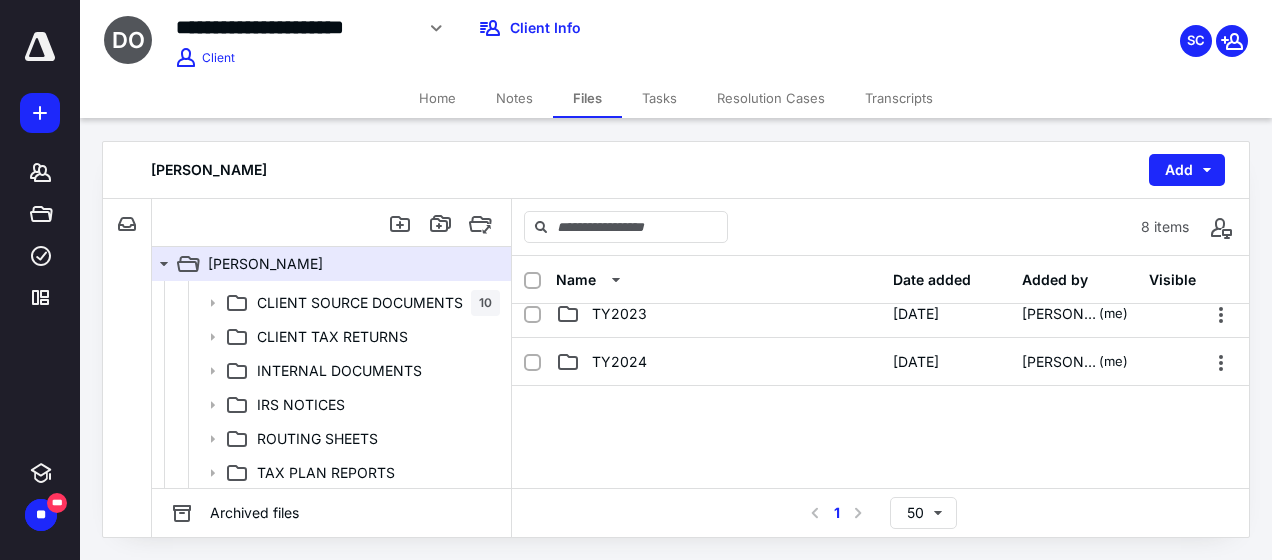 scroll, scrollTop: 200, scrollLeft: 0, axis: vertical 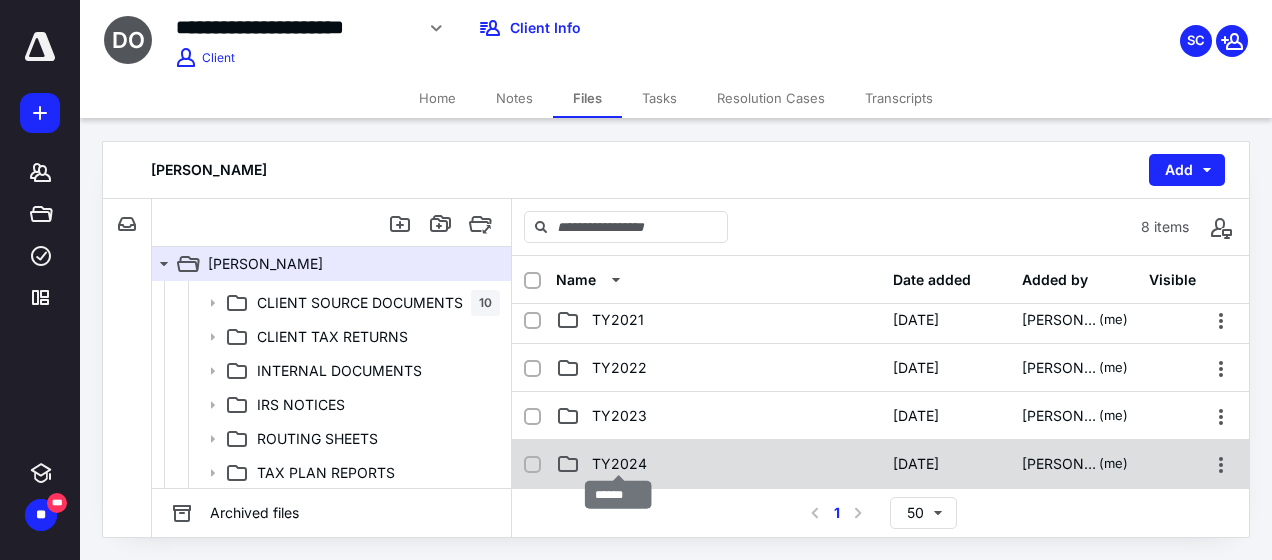click on "TY2024" at bounding box center [619, 464] 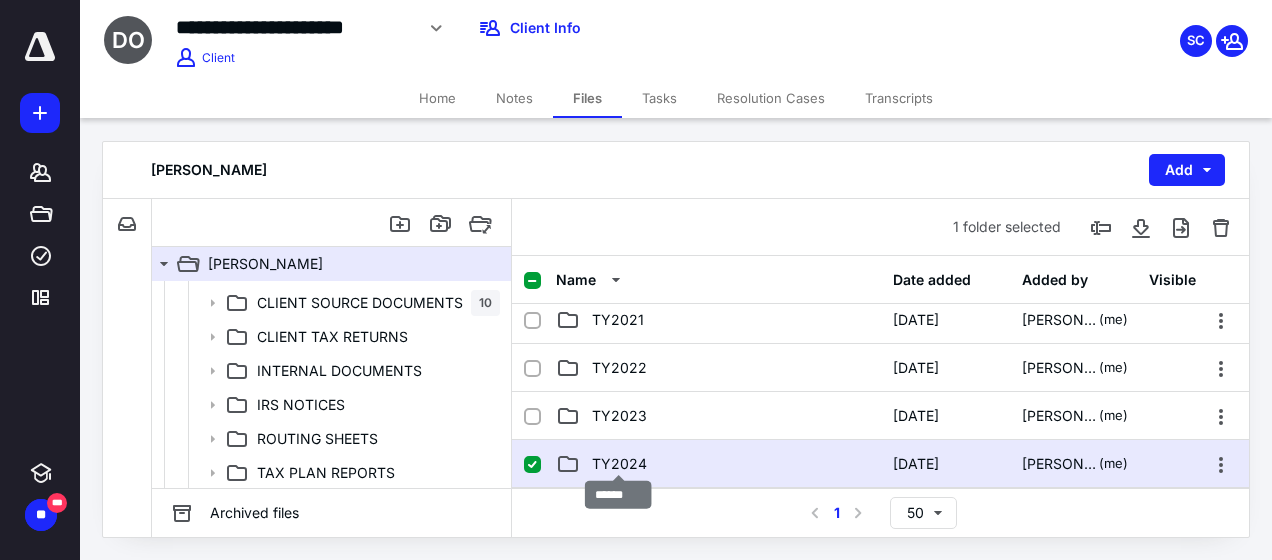 click on "TY2024" at bounding box center [619, 464] 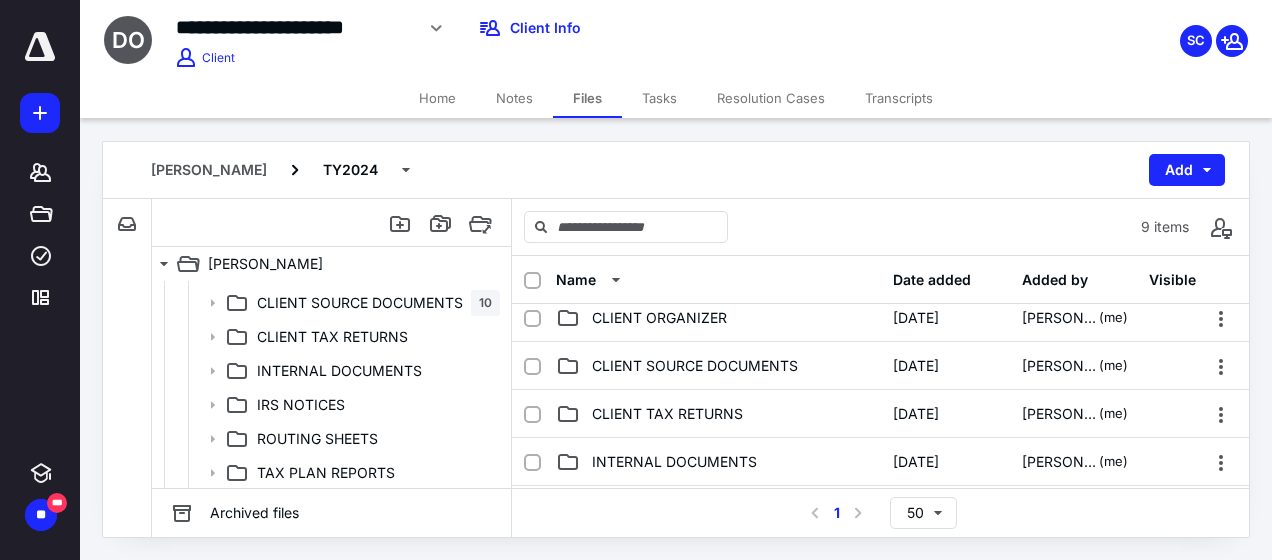 scroll, scrollTop: 100, scrollLeft: 0, axis: vertical 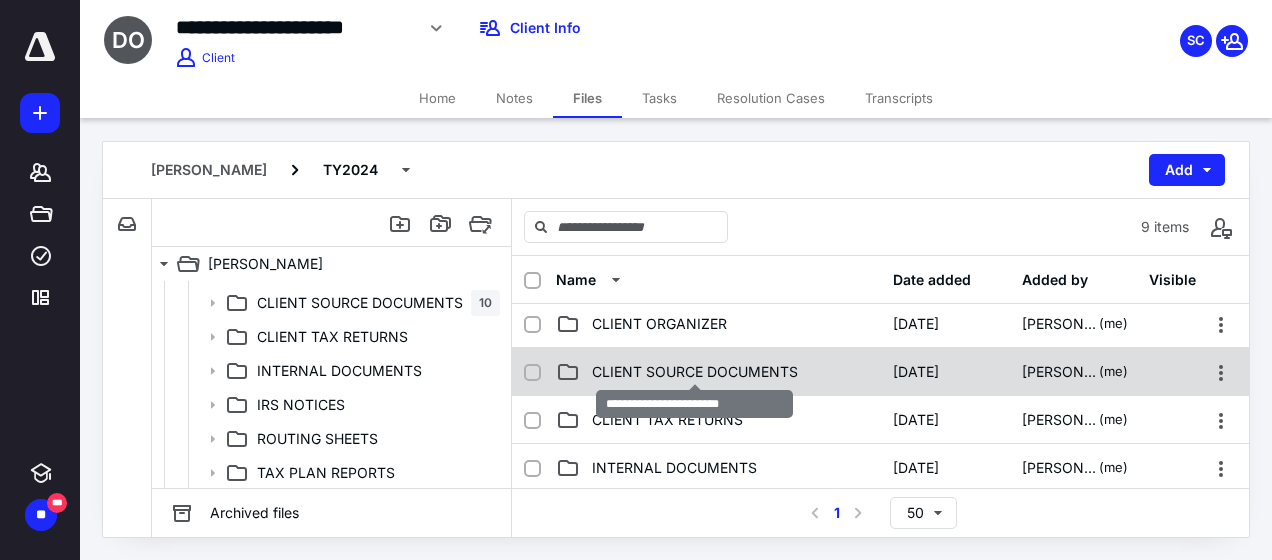 click on "CLIENT SOURCE DOCUMENTS" at bounding box center [695, 372] 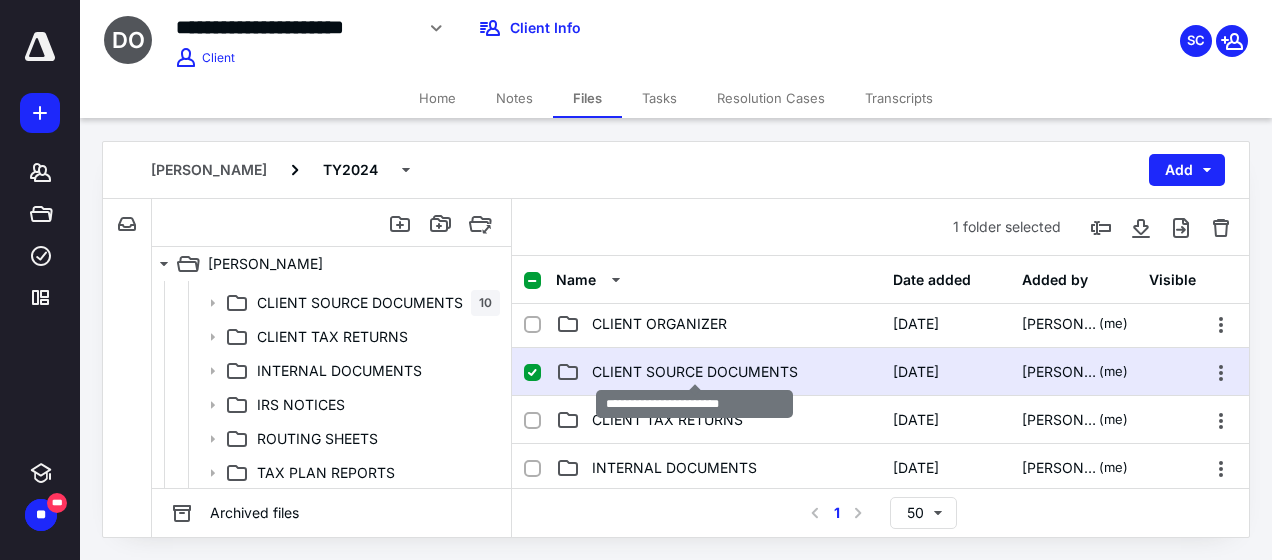 click on "CLIENT SOURCE DOCUMENTS" at bounding box center (695, 372) 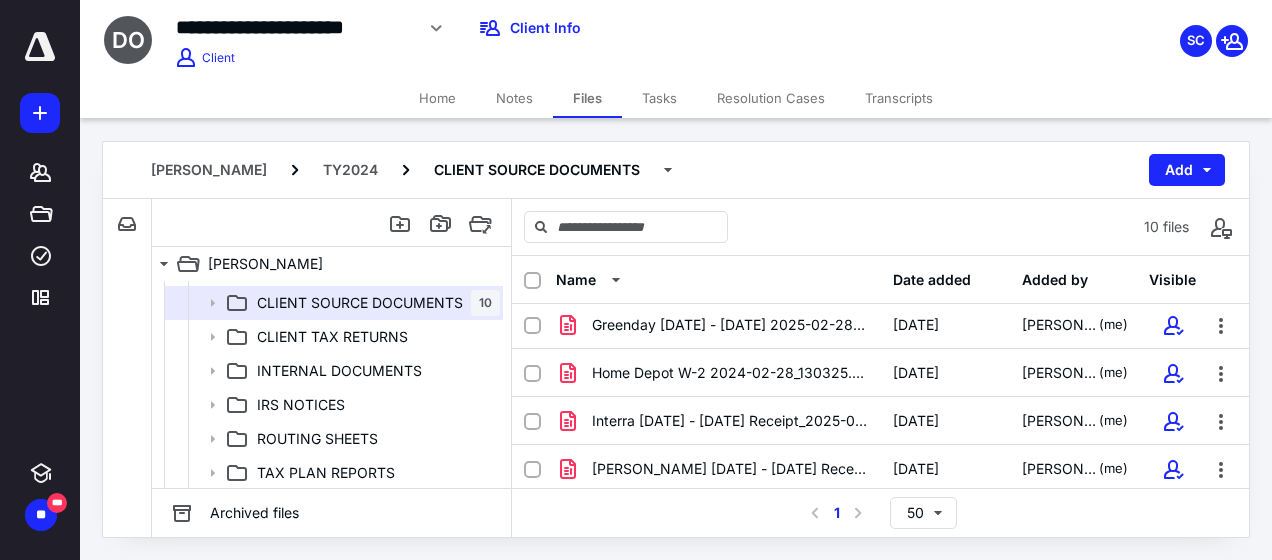 scroll, scrollTop: 291, scrollLeft: 0, axis: vertical 